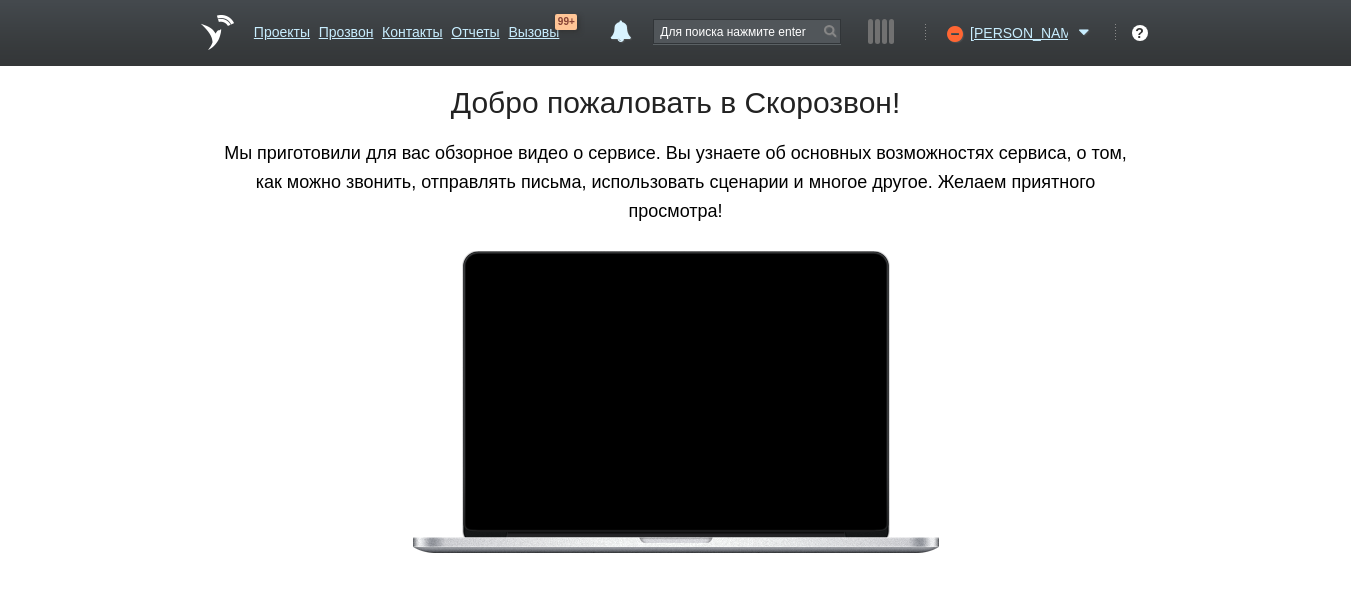 scroll, scrollTop: 0, scrollLeft: 0, axis: both 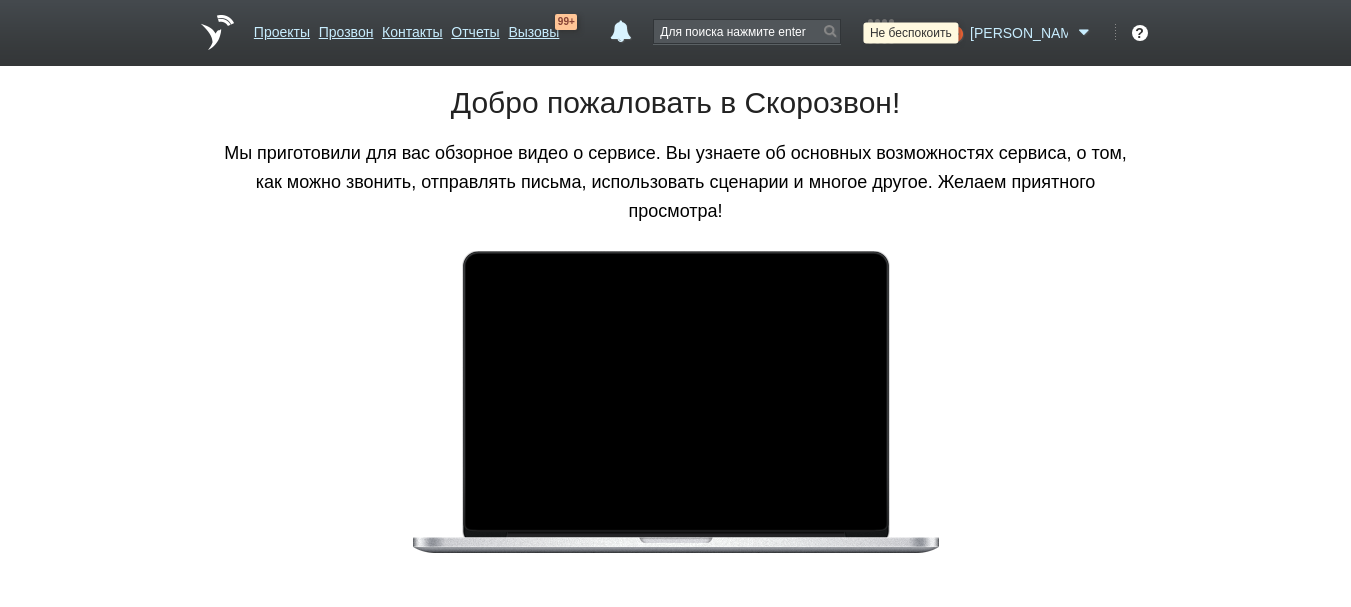 click at bounding box center [952, 33] 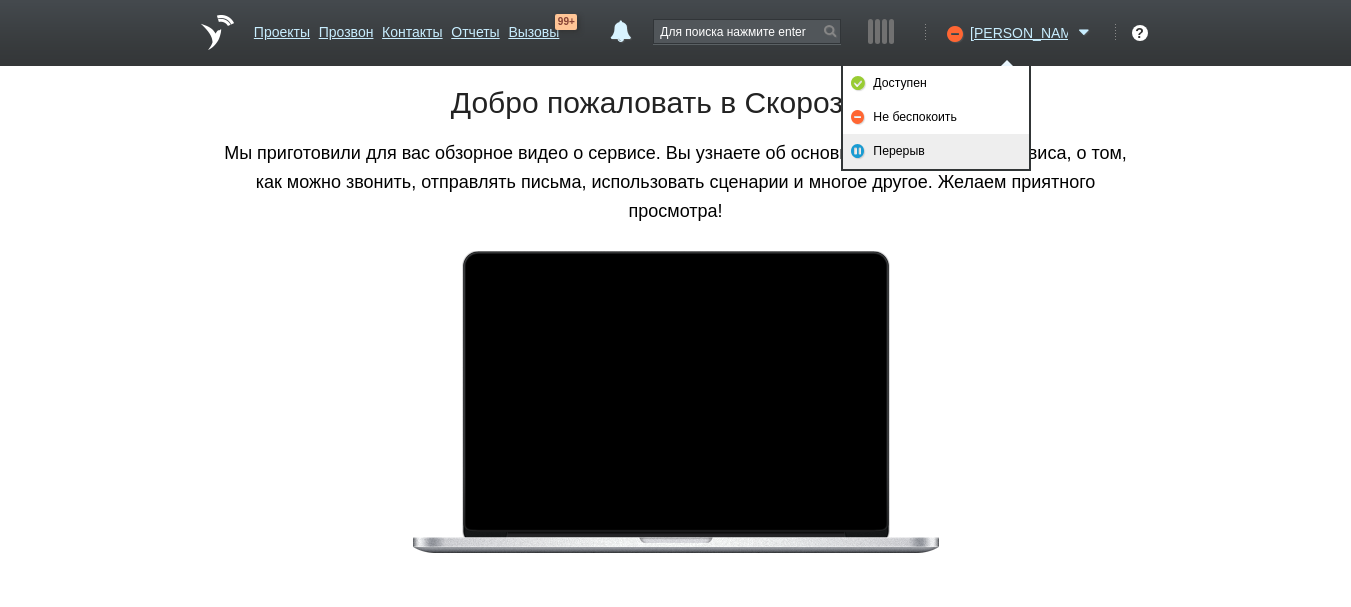 drag, startPoint x: 957, startPoint y: 141, endPoint x: 712, endPoint y: 104, distance: 247.77812 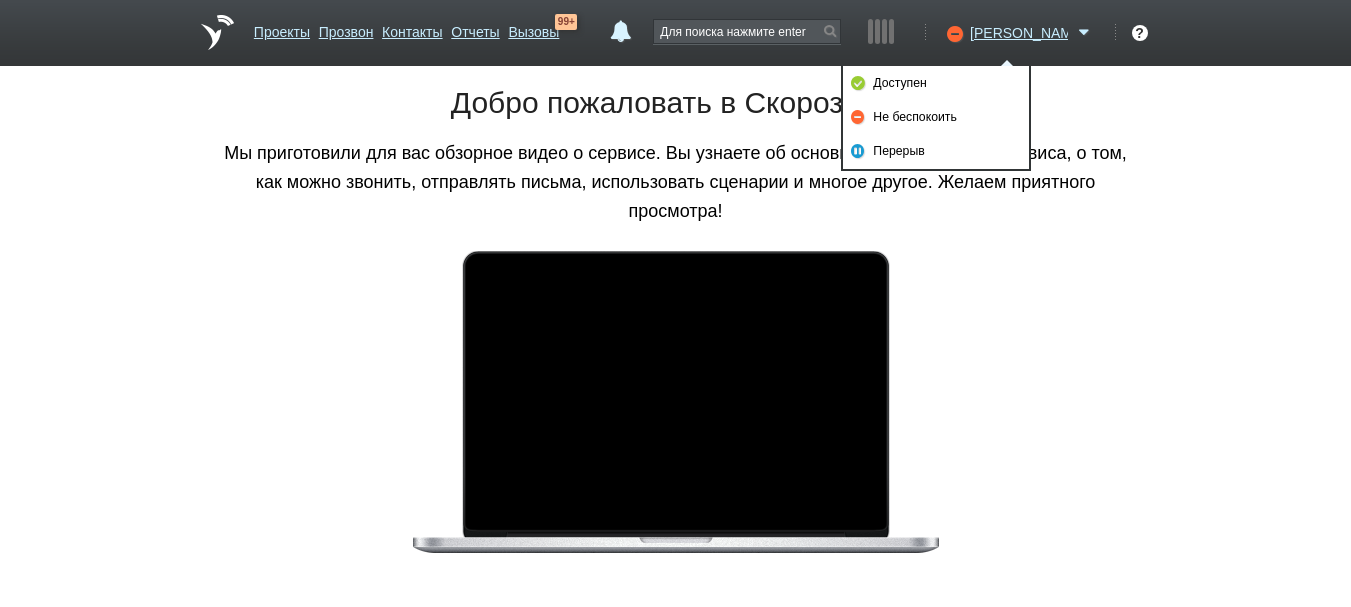 click on "Перерыв" at bounding box center (936, 151) 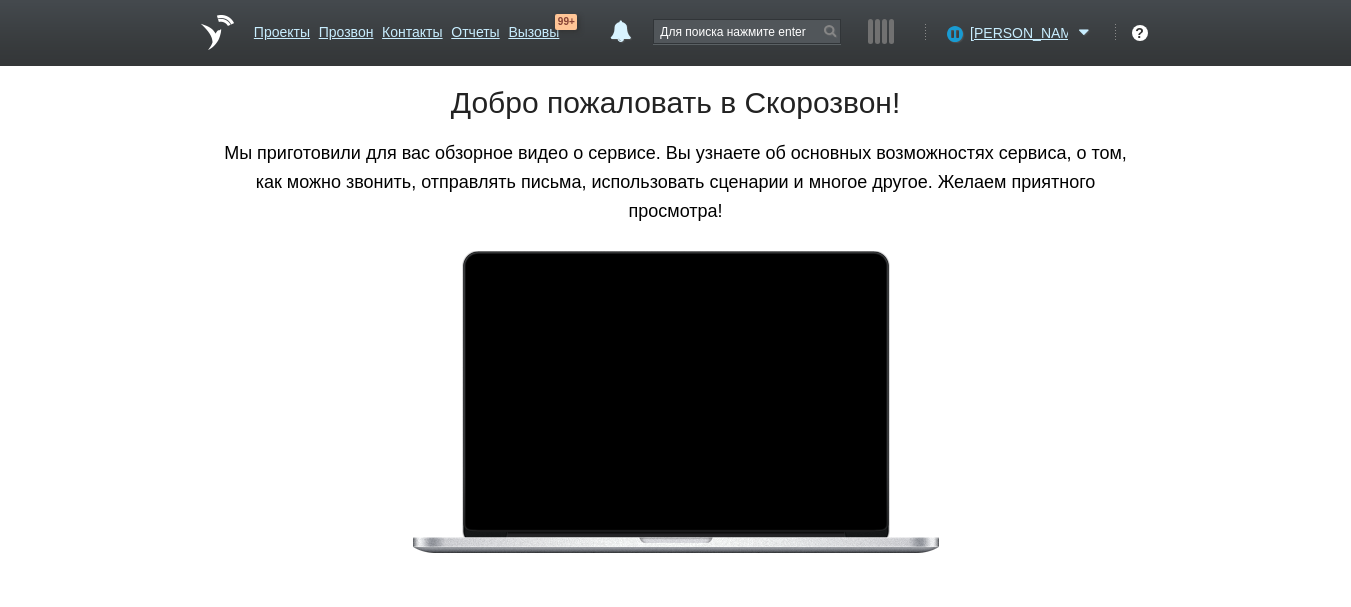 click on "Добро пожаловать в Скорозвон!" at bounding box center [676, 103] 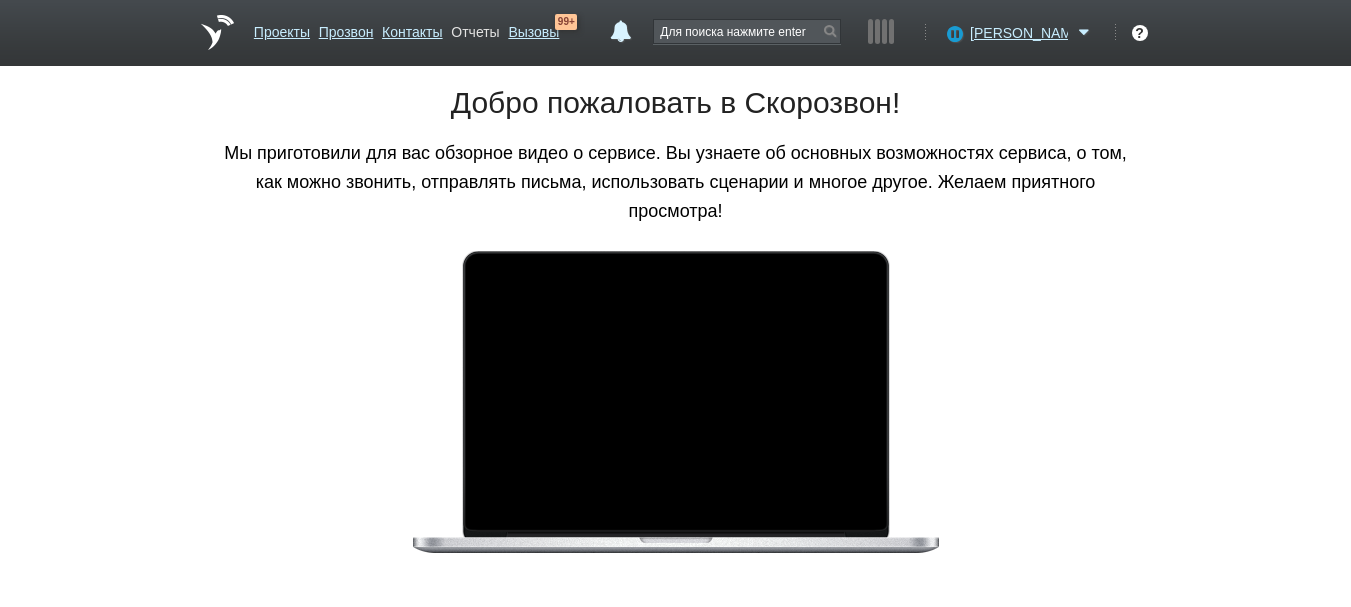 click on "Отчеты" at bounding box center (475, 28) 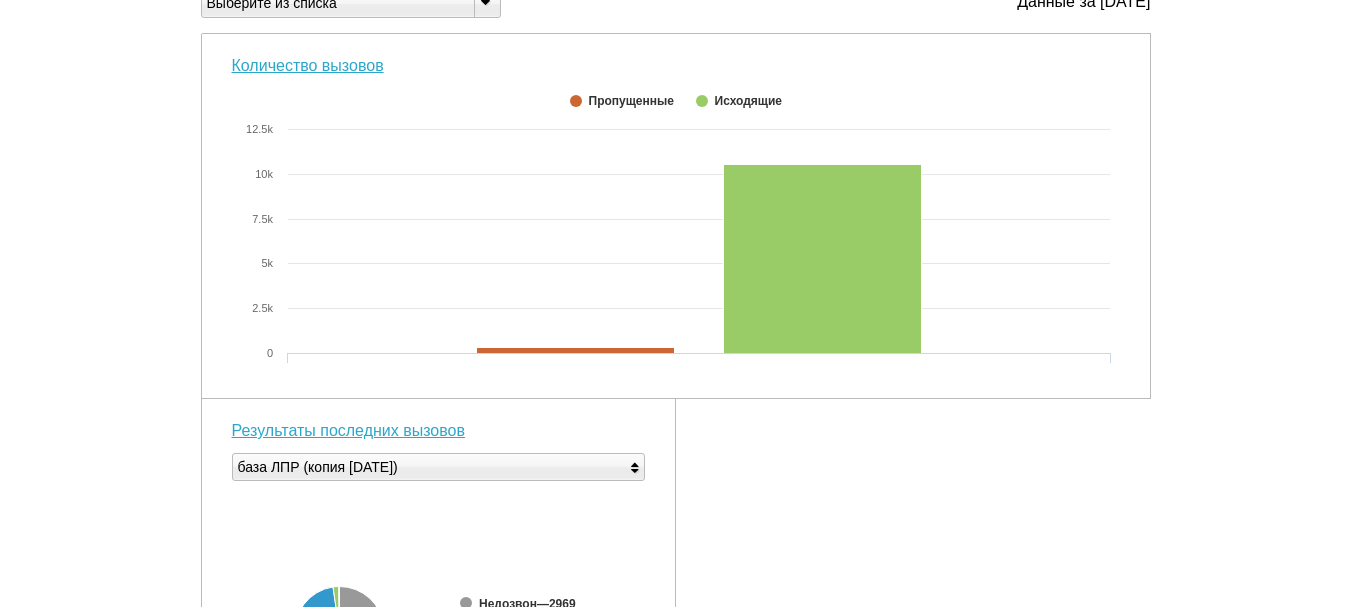 scroll, scrollTop: 200, scrollLeft: 0, axis: vertical 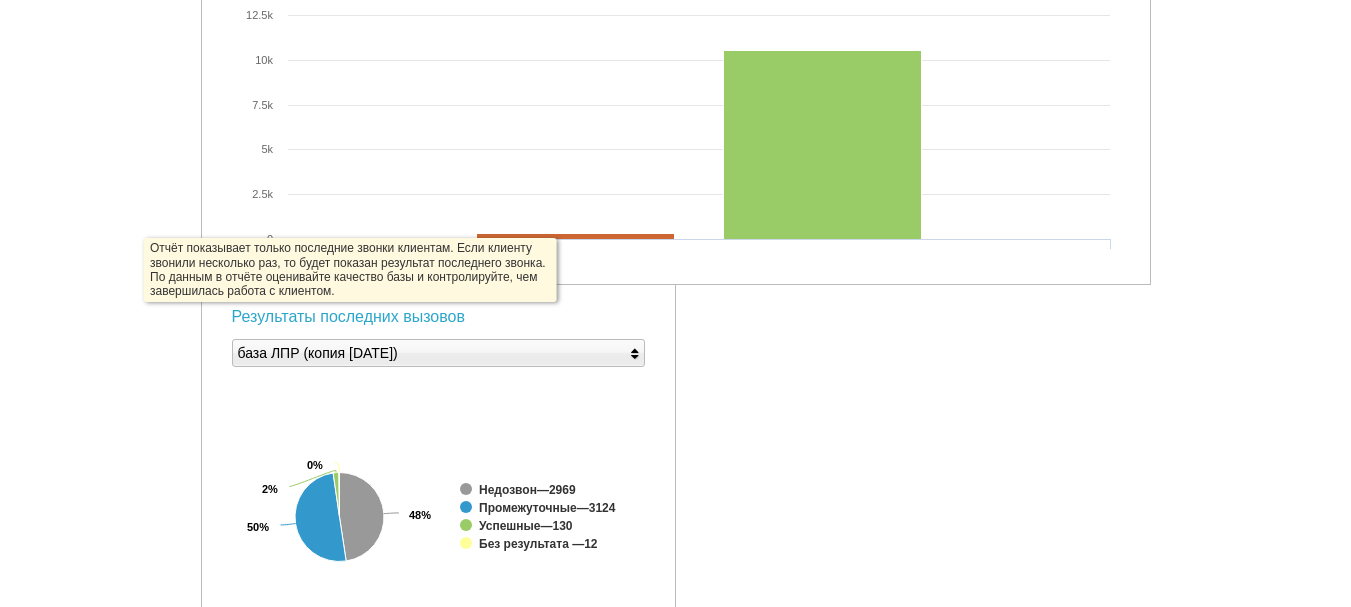 click on "Результаты последних вызовов" at bounding box center (348, 316) 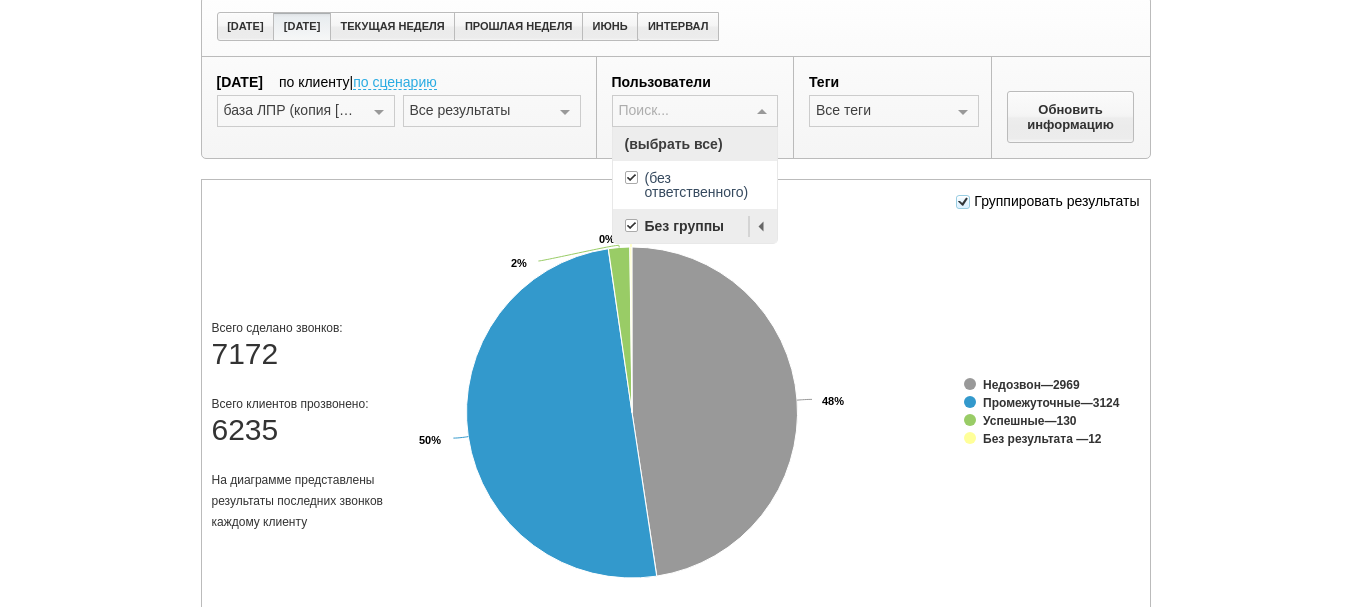click on "Без группы" at bounding box center [695, 226] 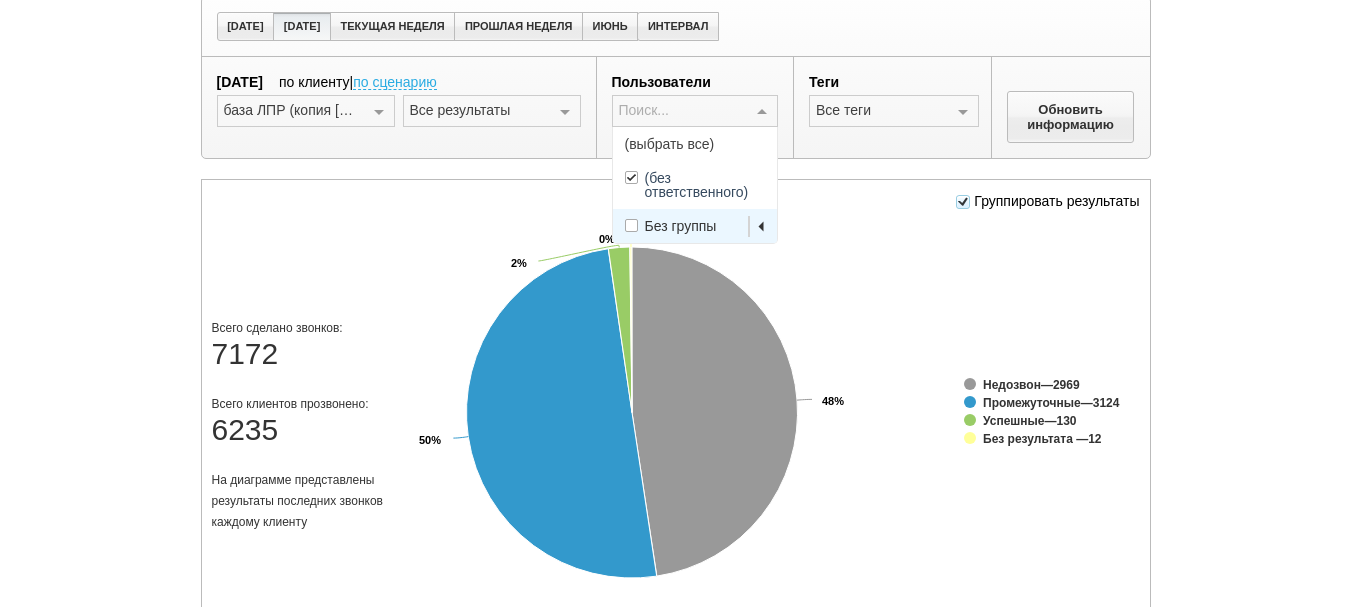 click at bounding box center [763, 226] 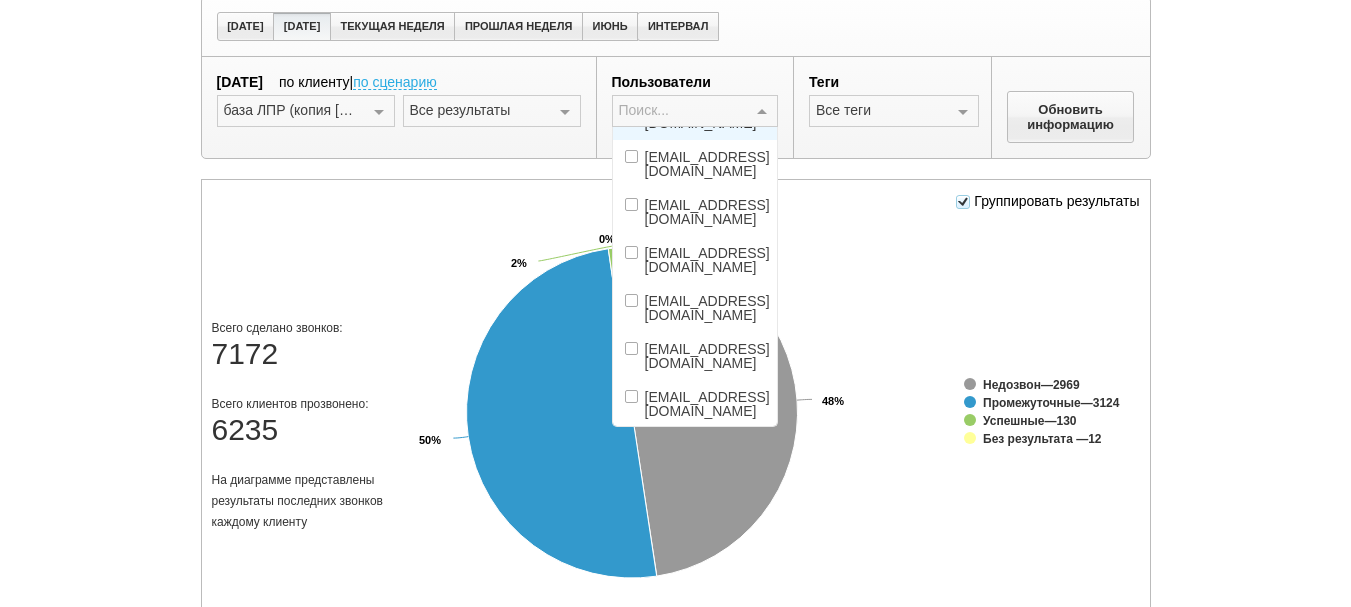 scroll, scrollTop: 300, scrollLeft: 0, axis: vertical 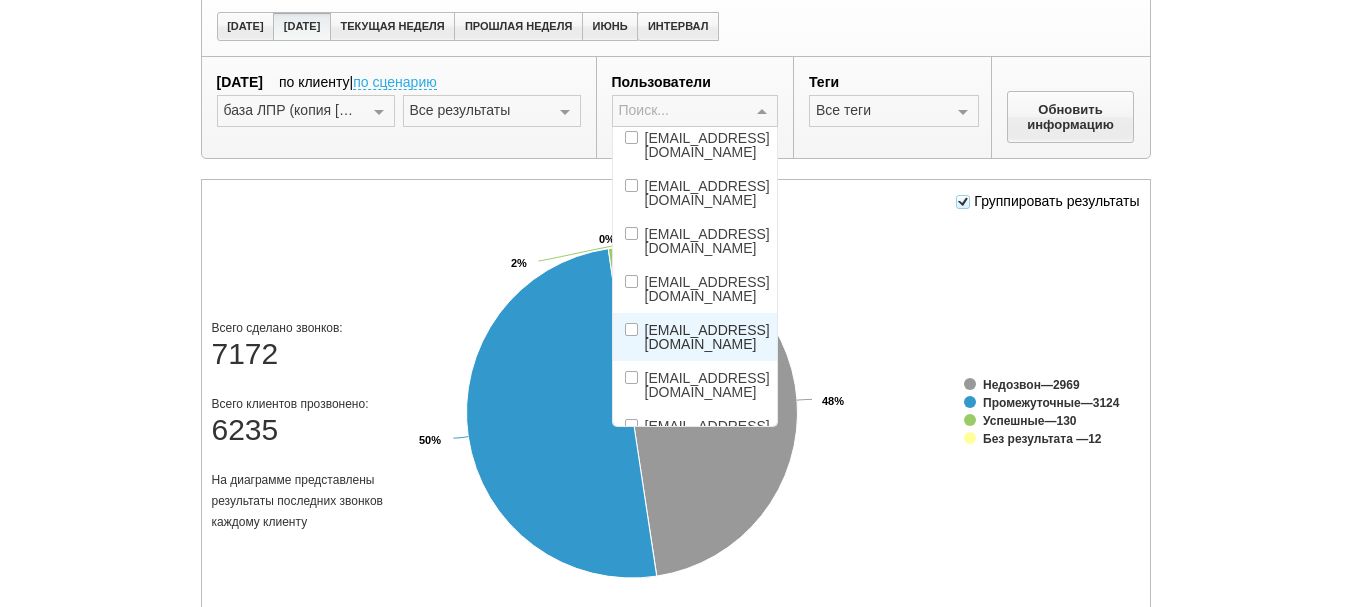 click at bounding box center (631, 329) 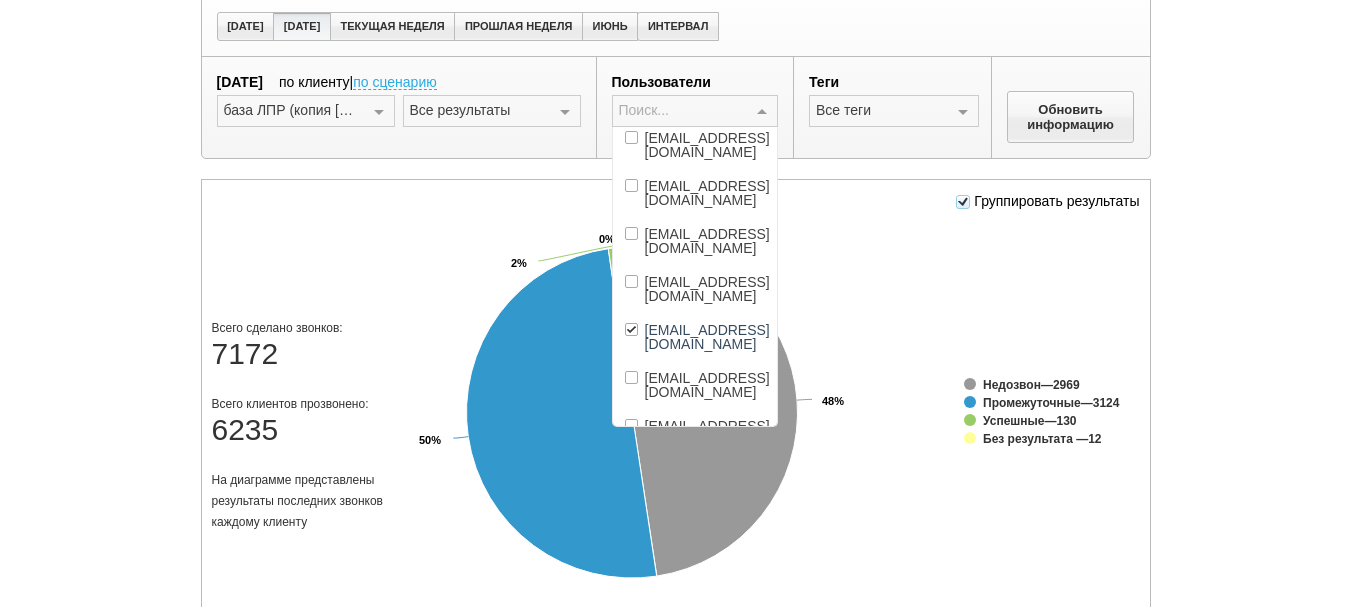 click at bounding box center [631, 473] 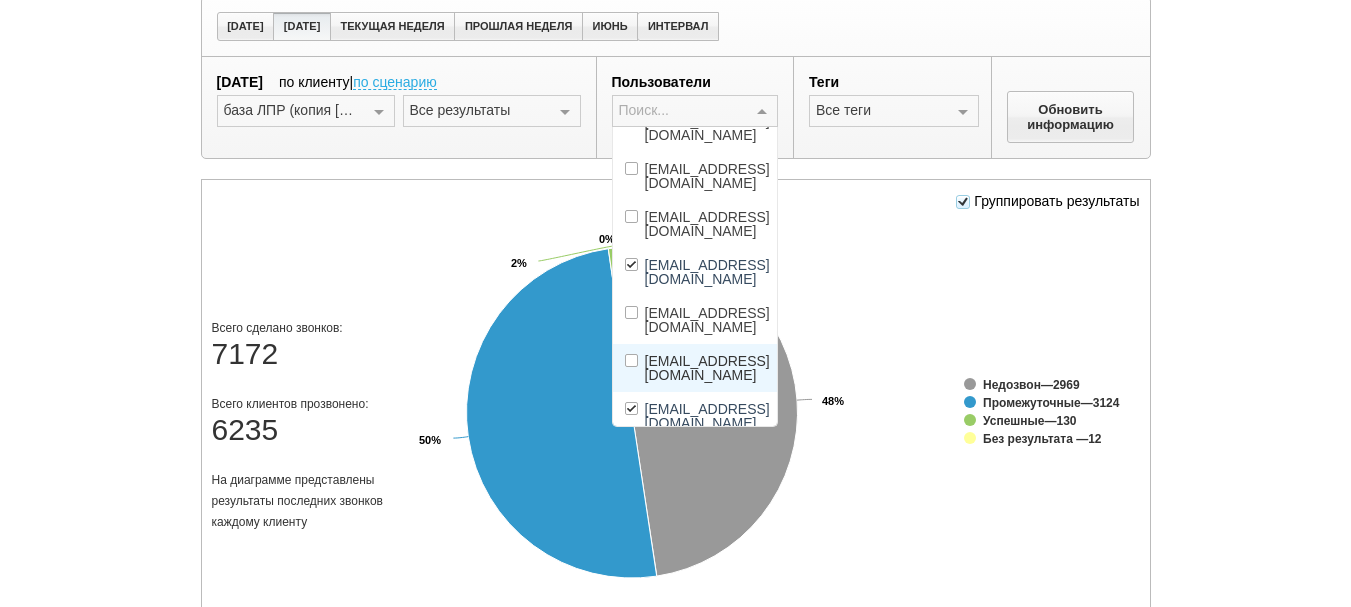 scroll, scrollTop: 400, scrollLeft: 0, axis: vertical 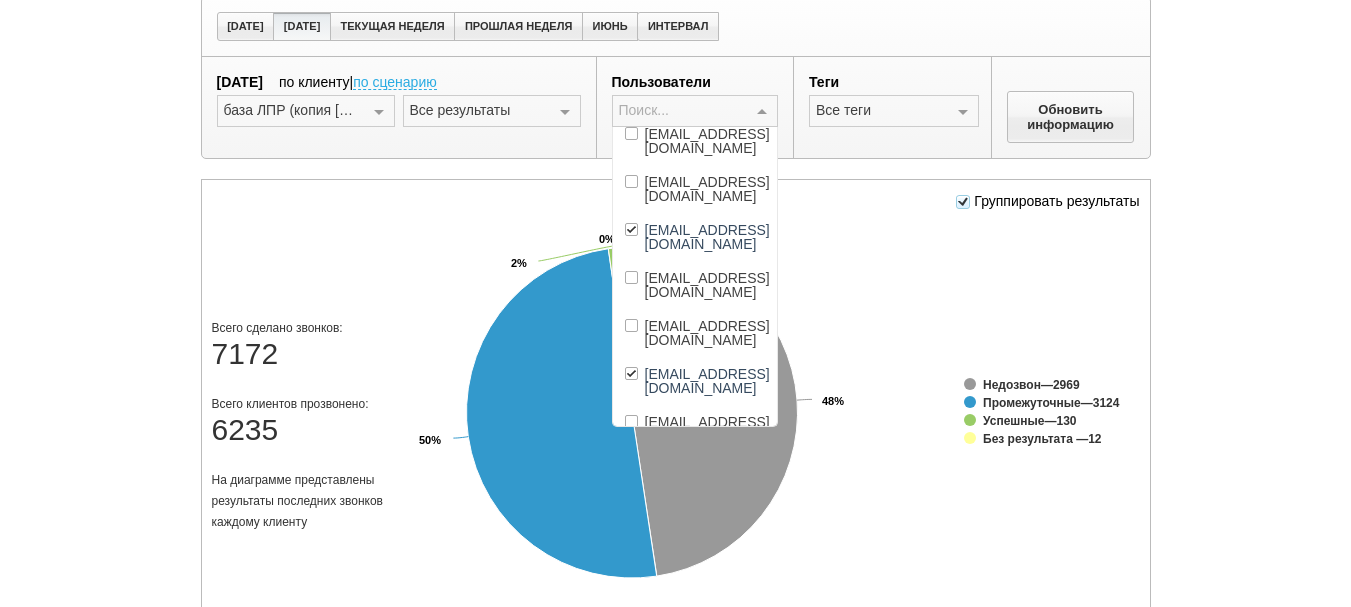 click on "[EMAIL_ADDRESS][DOMAIN_NAME]" at bounding box center (695, 477) 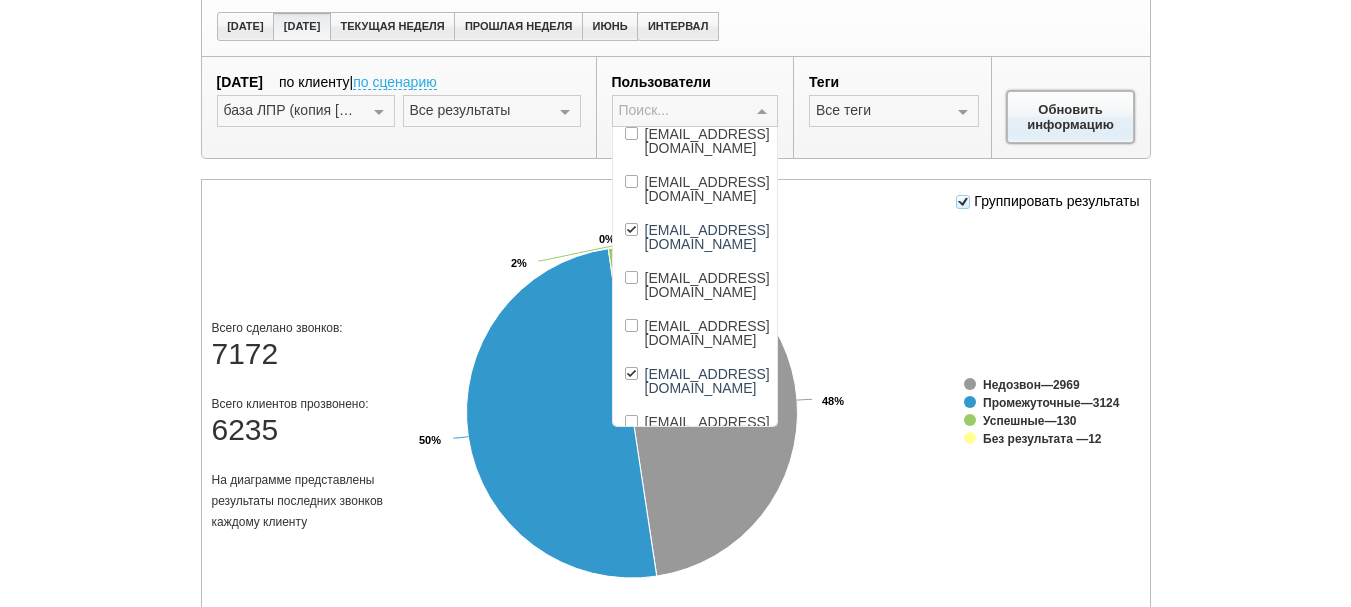 click on "Обновить информацию" at bounding box center [1071, 117] 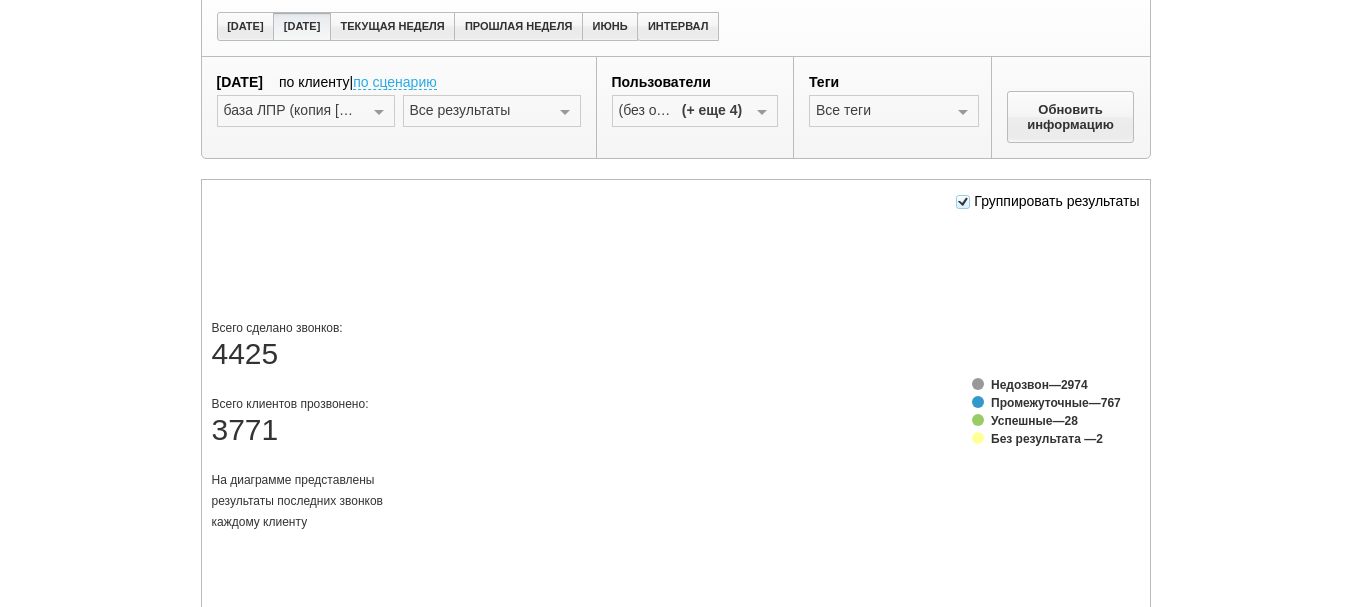 click at bounding box center (762, 112) 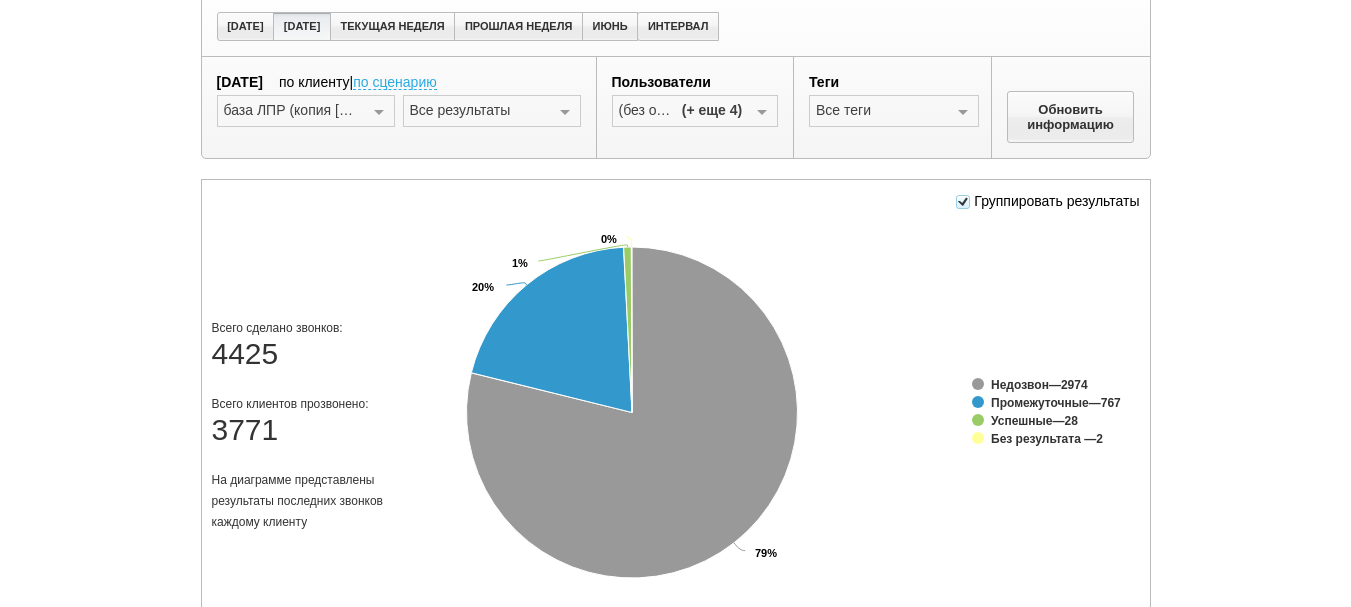 click at bounding box center (762, 112) 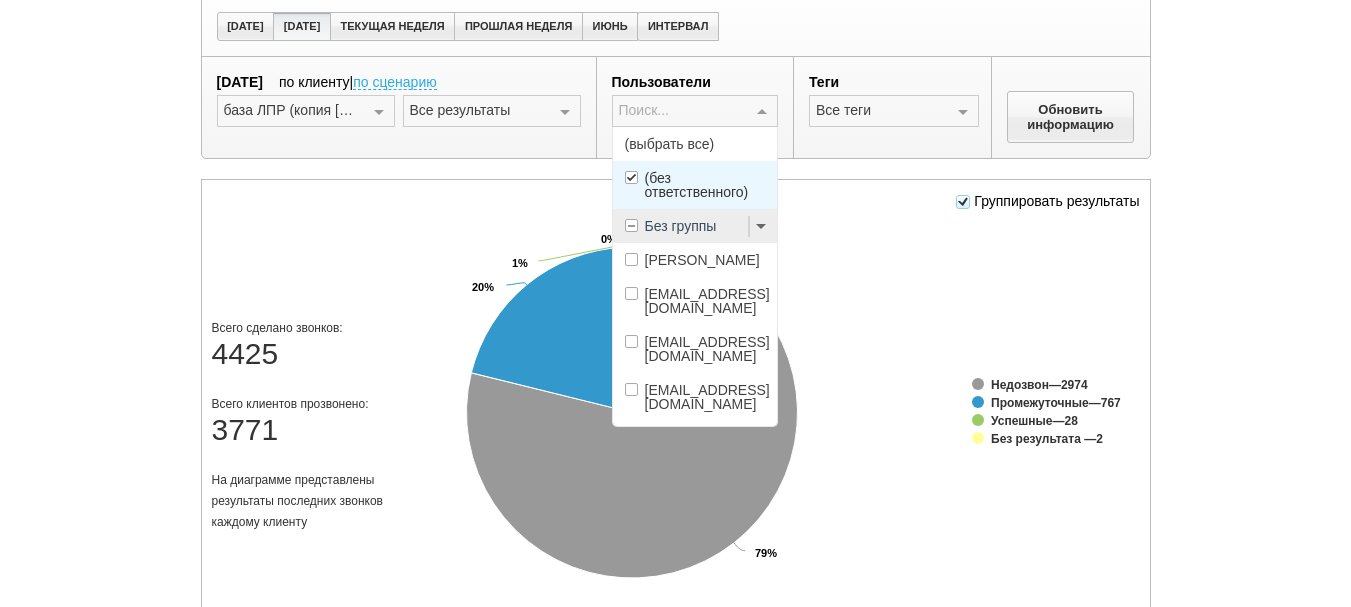 click on "(без ответственного)" at bounding box center [695, 185] 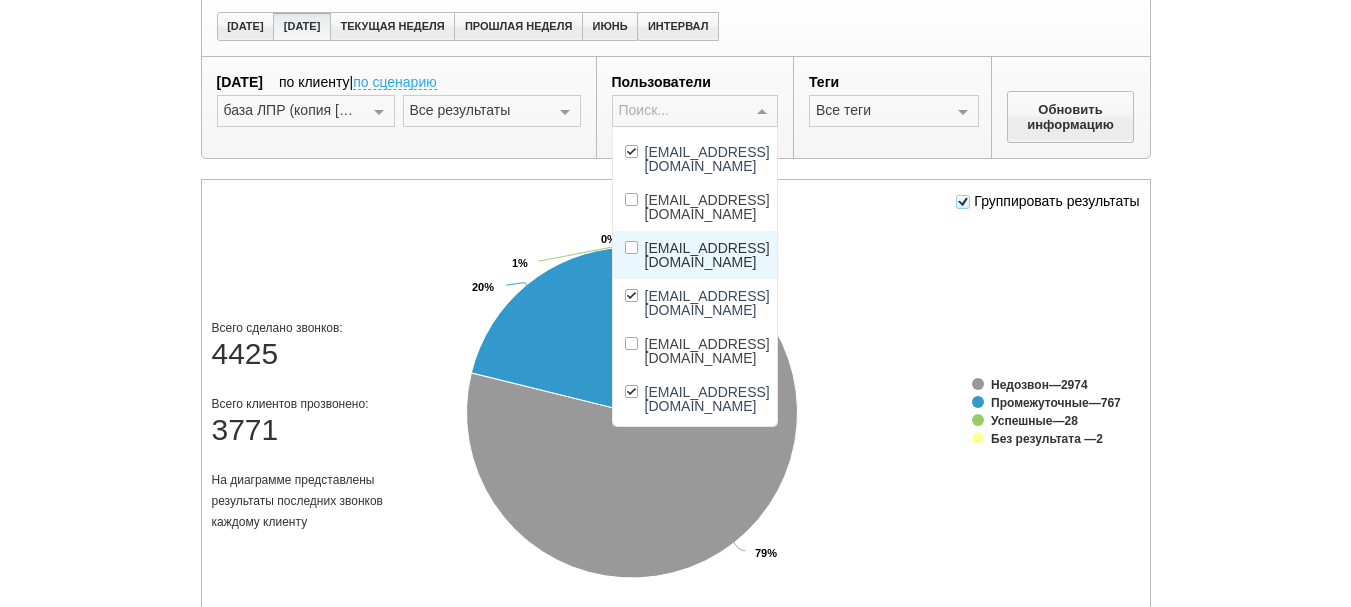 scroll, scrollTop: 500, scrollLeft: 0, axis: vertical 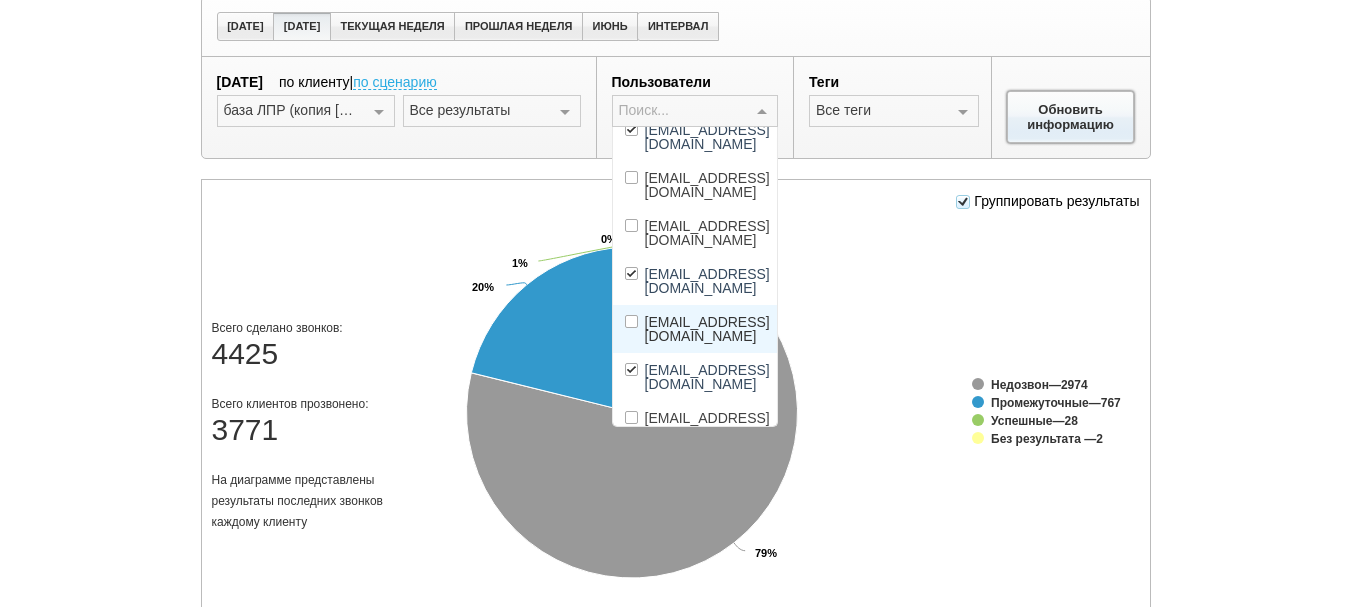 click on "Обновить информацию" at bounding box center (1071, 117) 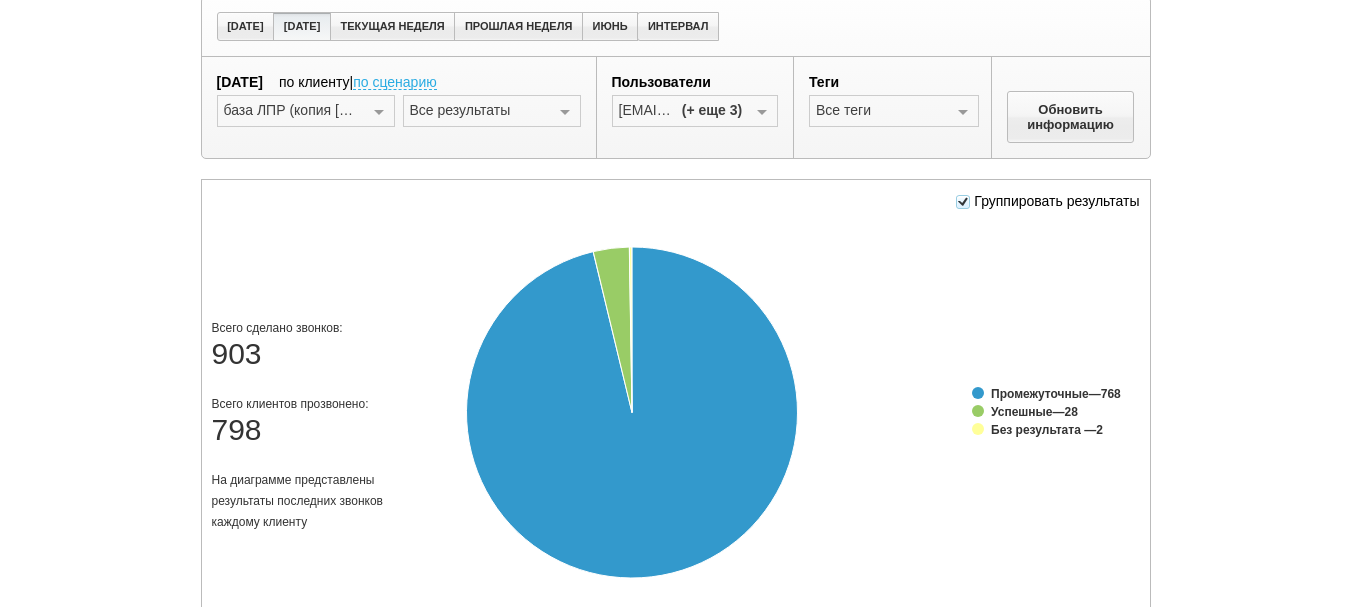 scroll, scrollTop: 400, scrollLeft: 0, axis: vertical 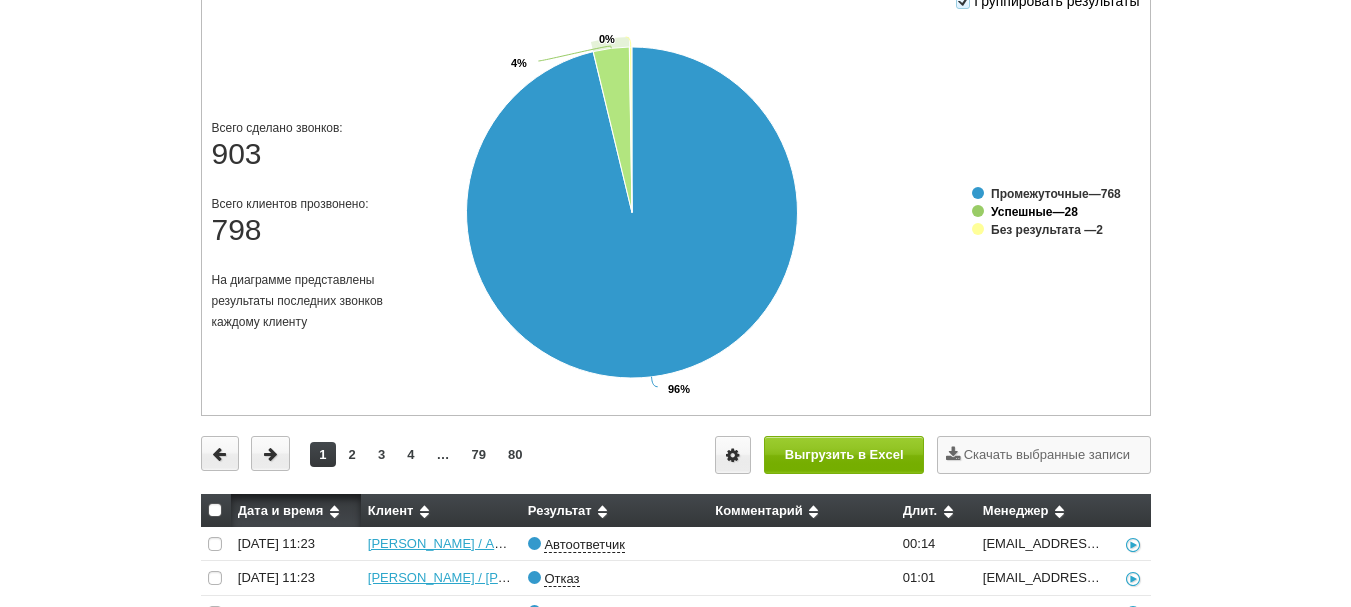 click on "Успешные" 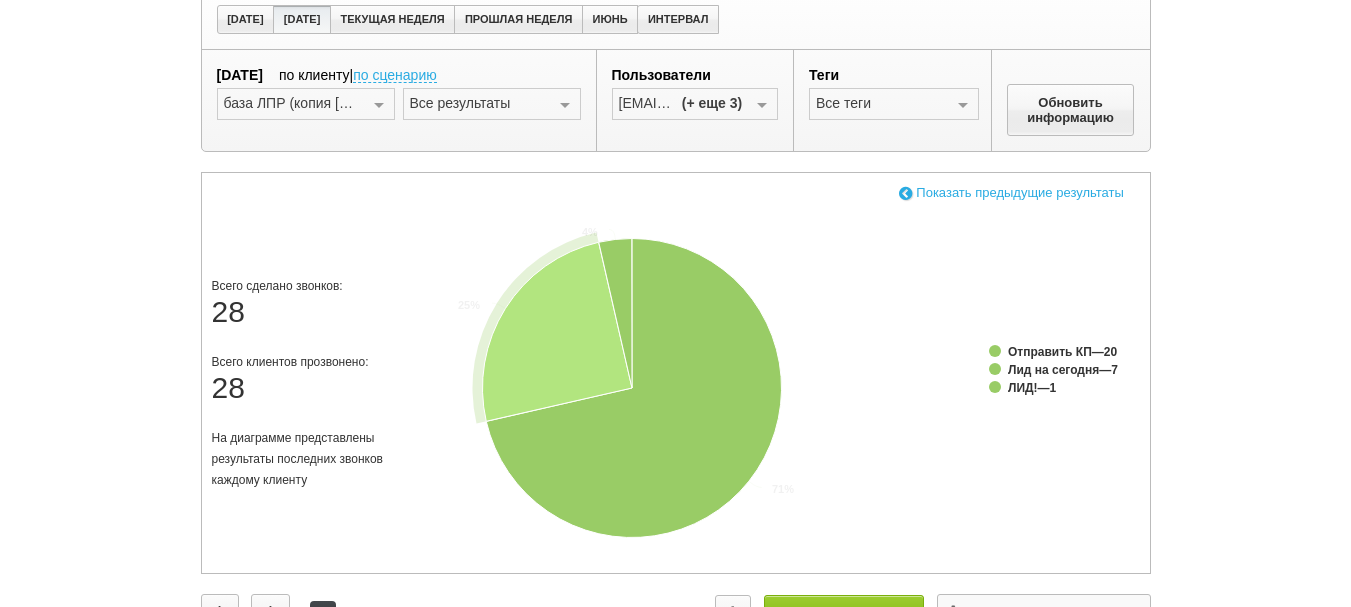 scroll, scrollTop: 200, scrollLeft: 0, axis: vertical 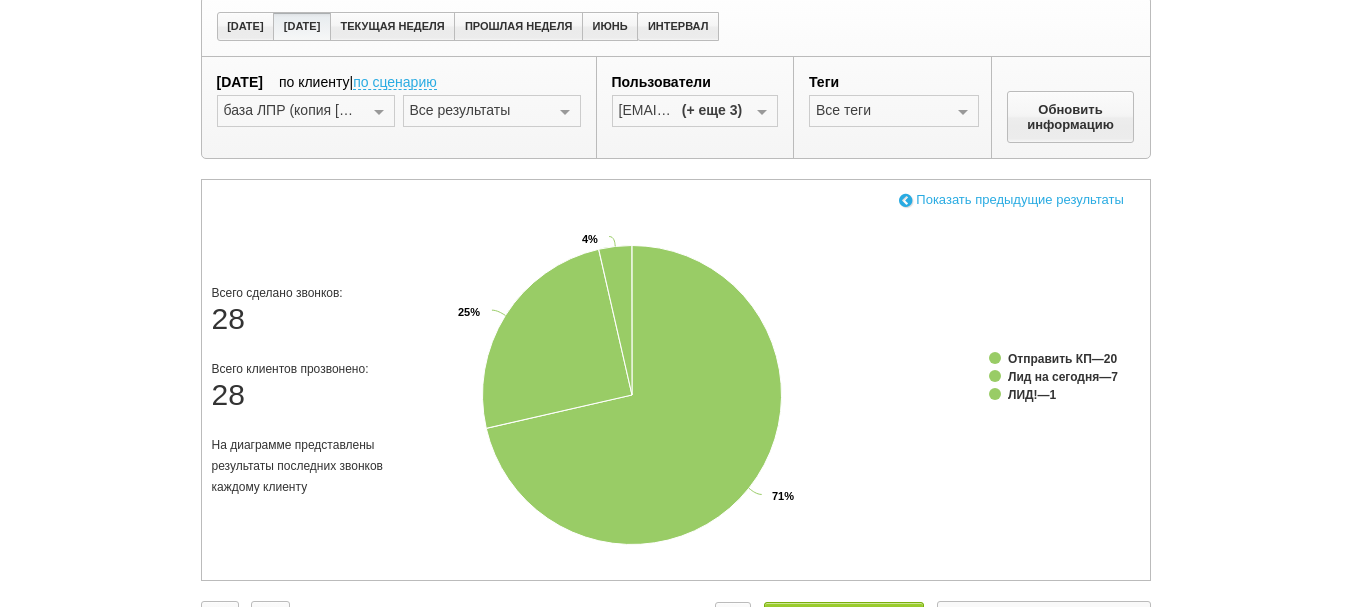 click at bounding box center [565, 112] 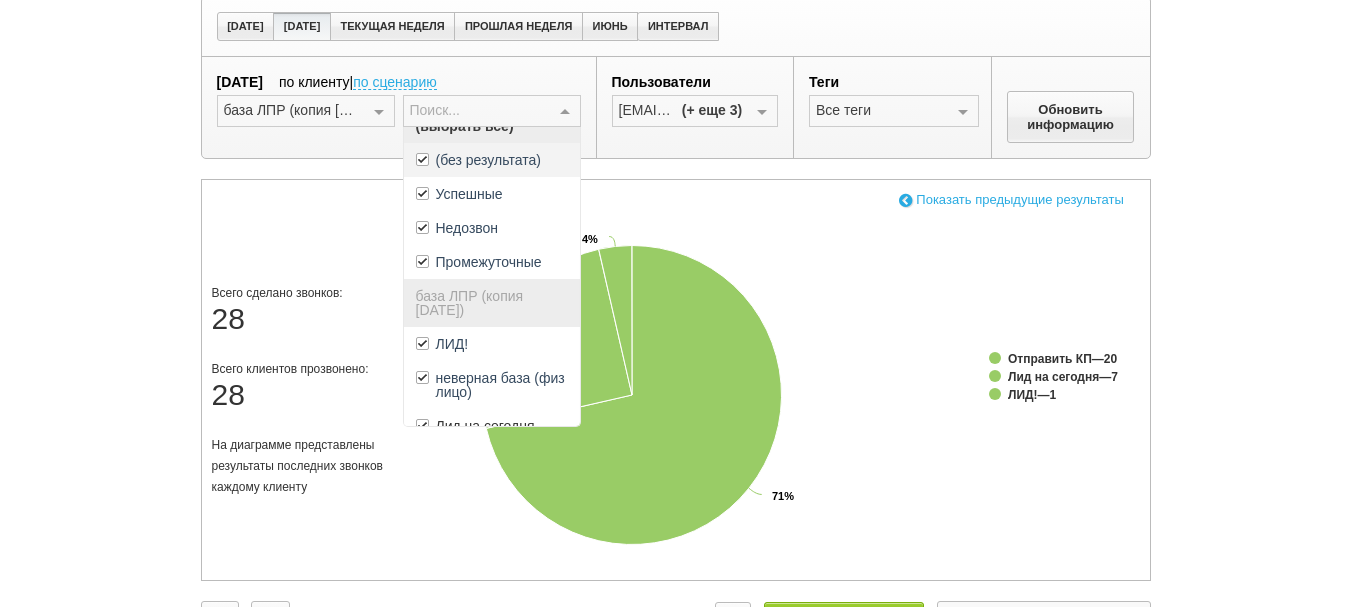 scroll, scrollTop: 0, scrollLeft: 0, axis: both 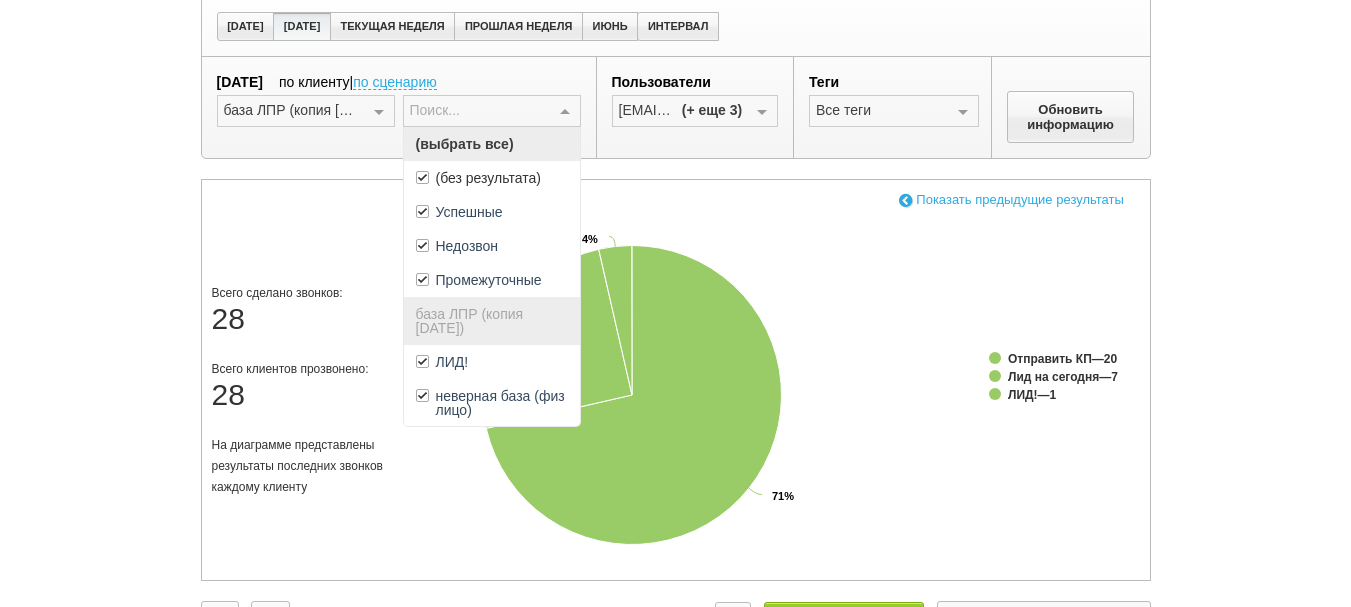 click on "(выбрать все)" at bounding box center (492, 144) 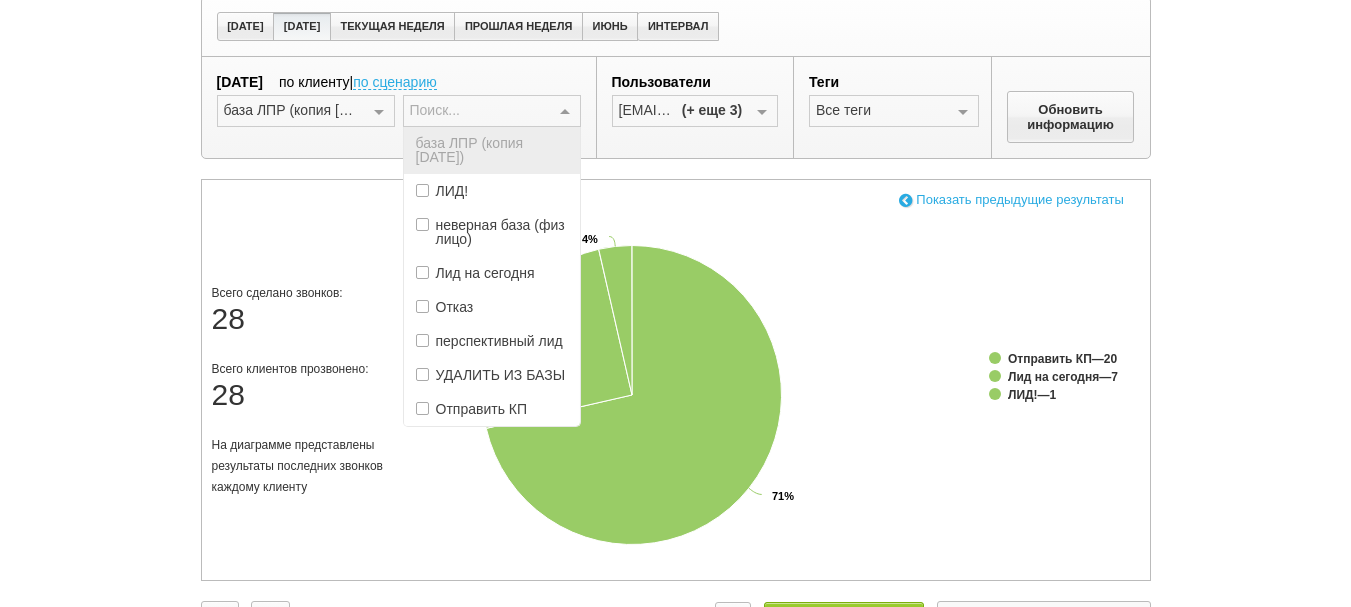scroll, scrollTop: 200, scrollLeft: 0, axis: vertical 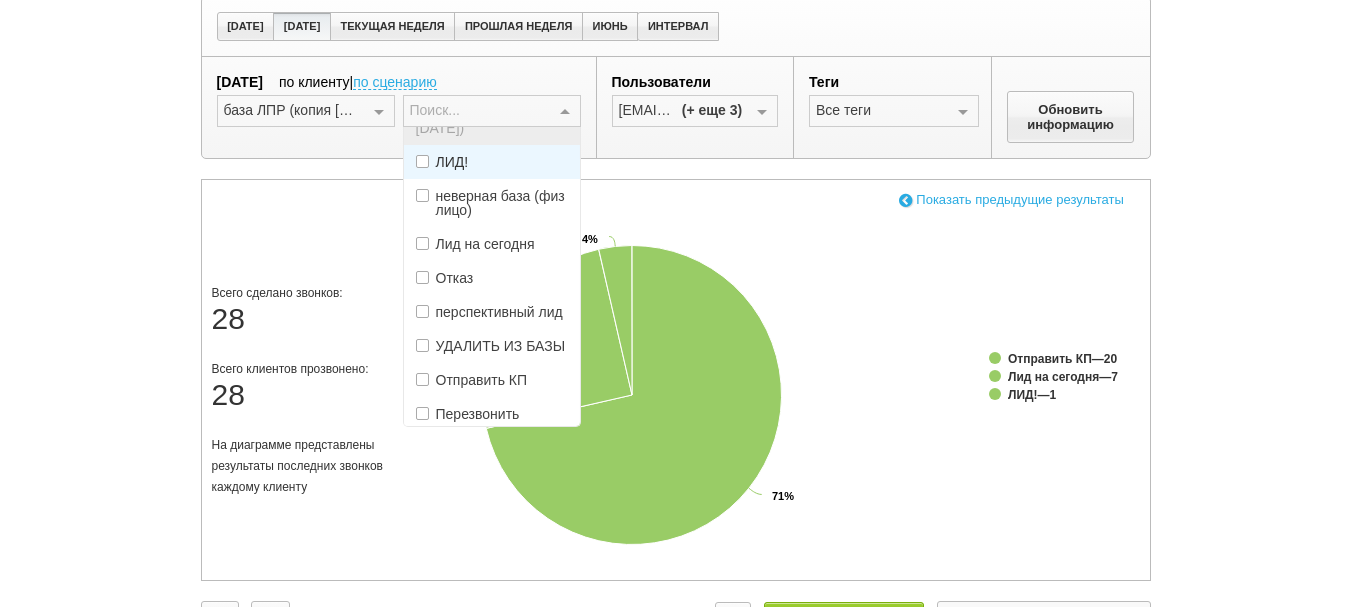 drag, startPoint x: 458, startPoint y: 168, endPoint x: 469, endPoint y: 198, distance: 31.95309 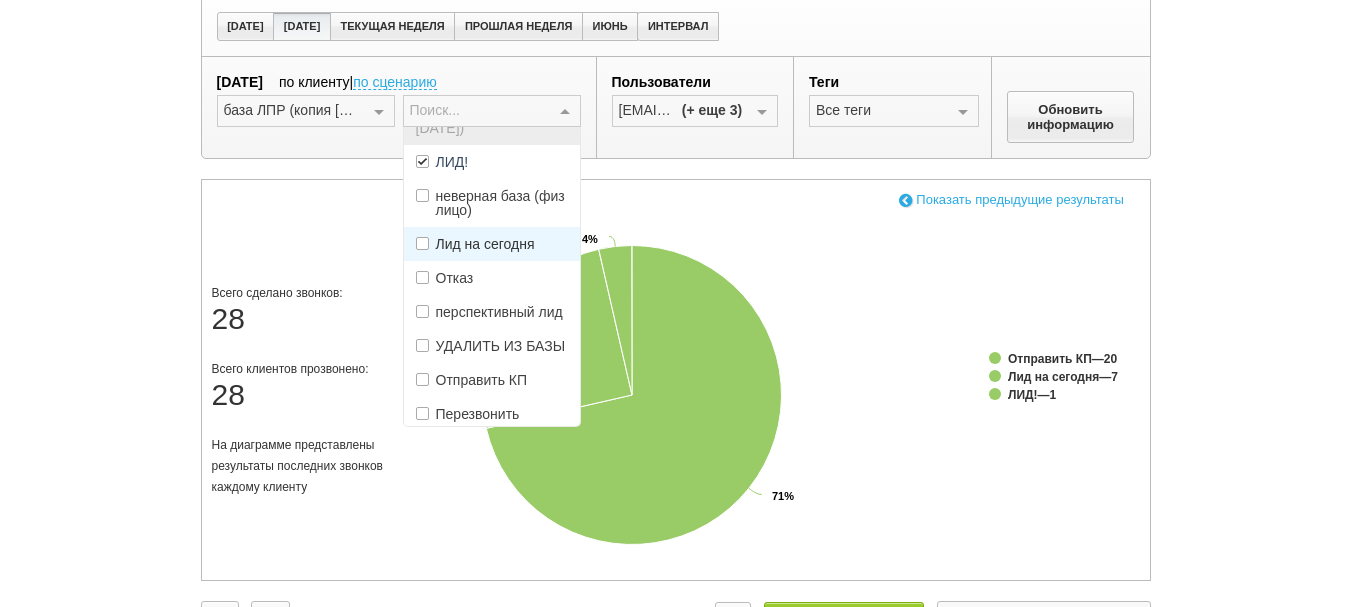 click on "Лид на сегодня" at bounding box center (492, 244) 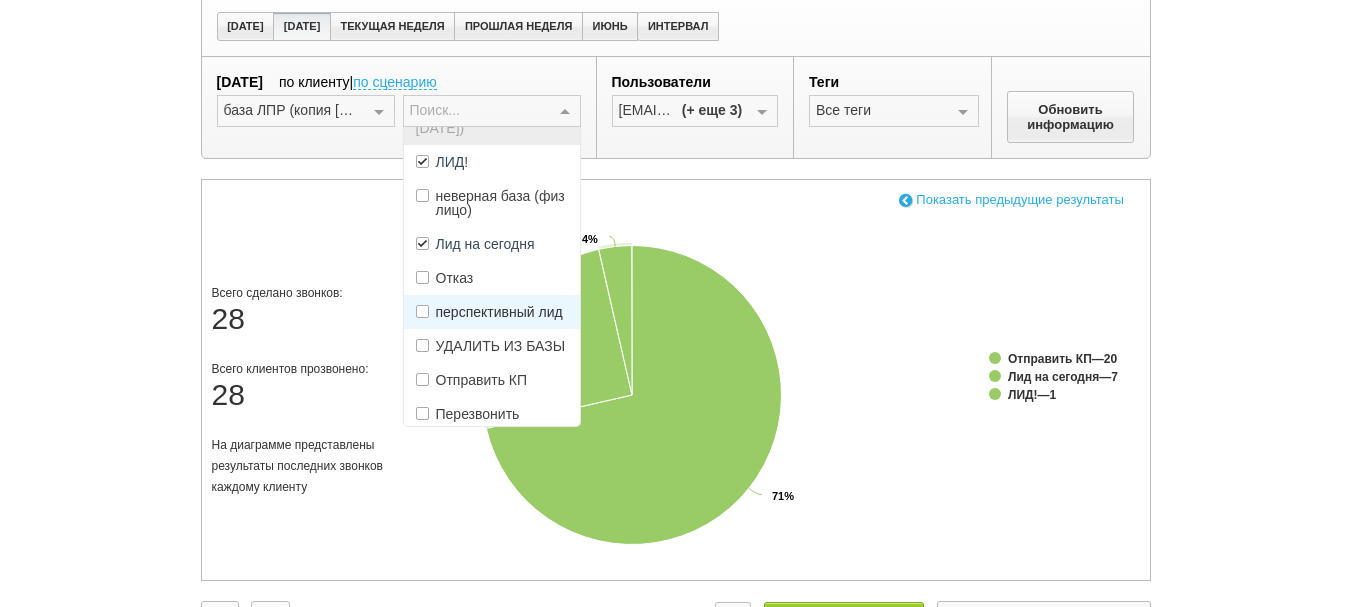click on "перспективный лид" at bounding box center [499, 312] 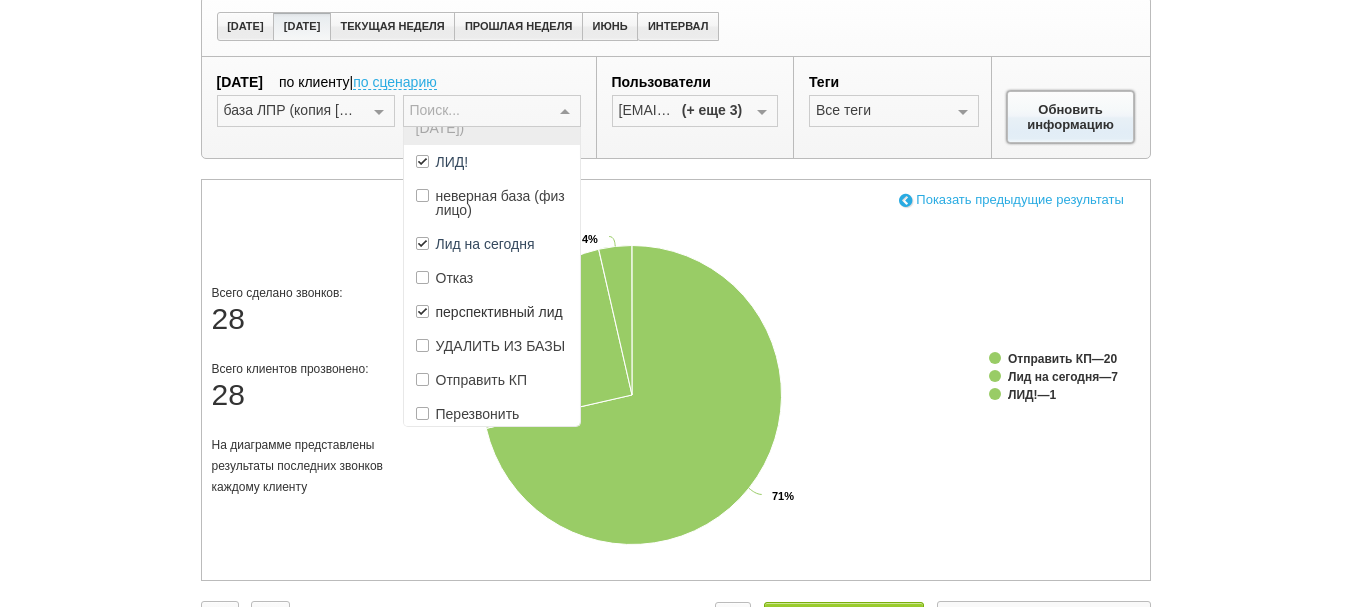 click on "Обновить информацию" at bounding box center [1071, 117] 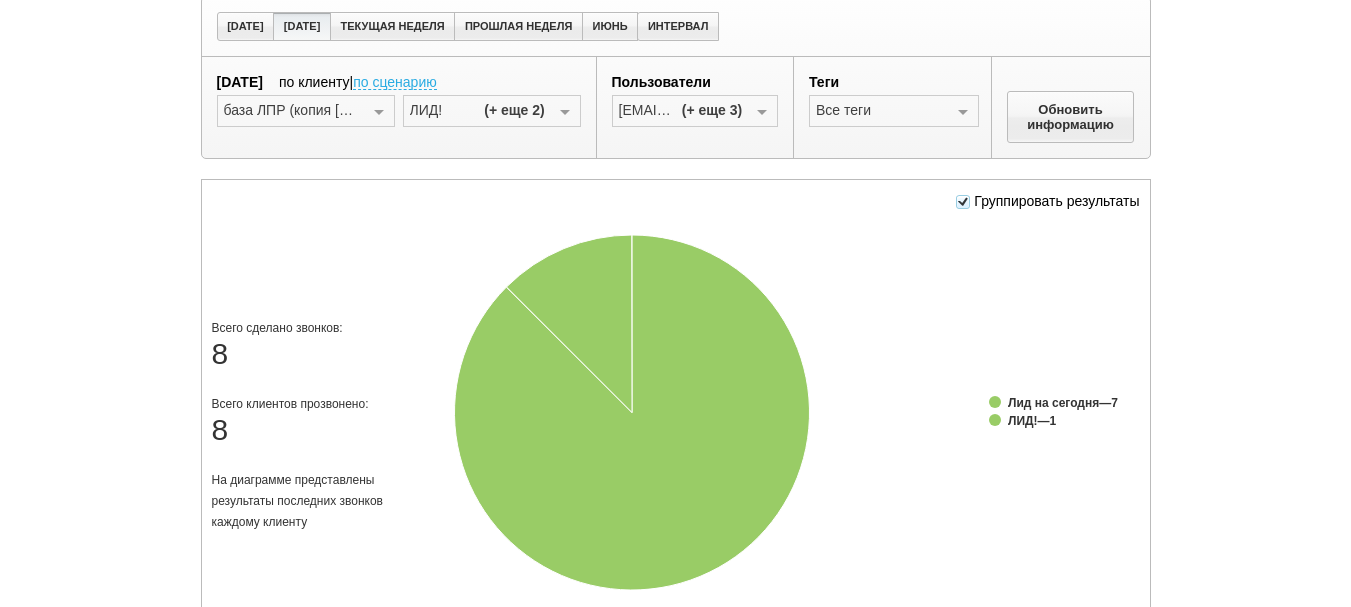 scroll, scrollTop: 677, scrollLeft: 0, axis: vertical 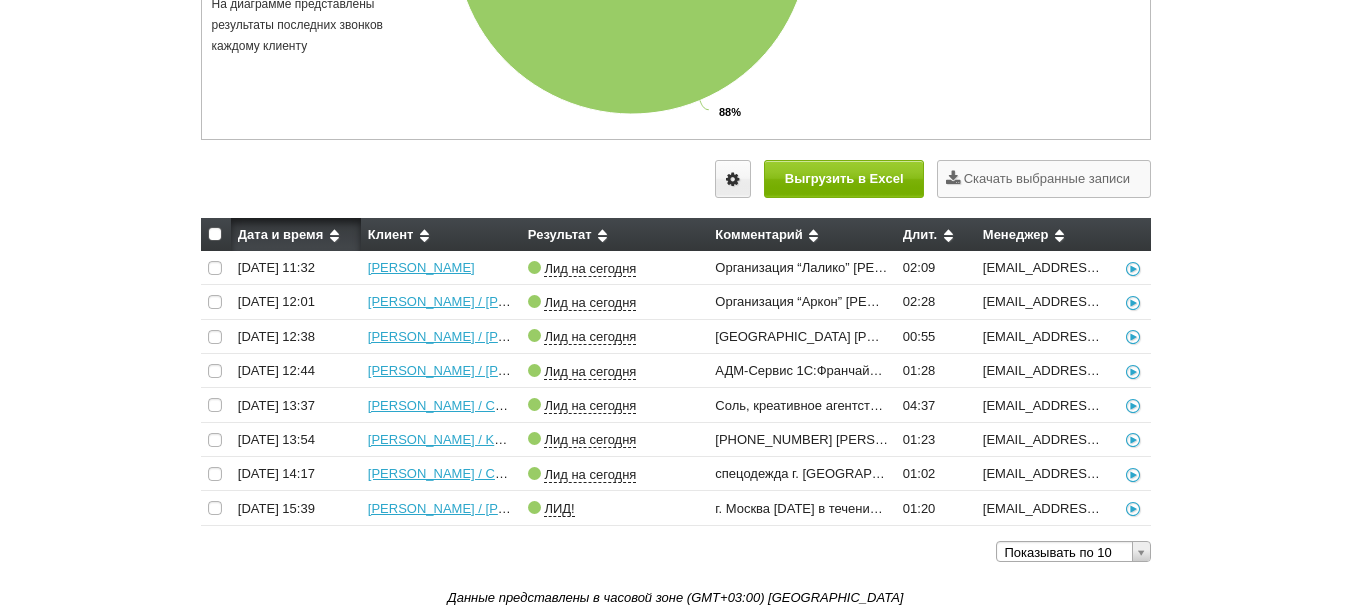 click at bounding box center (1059, 234) 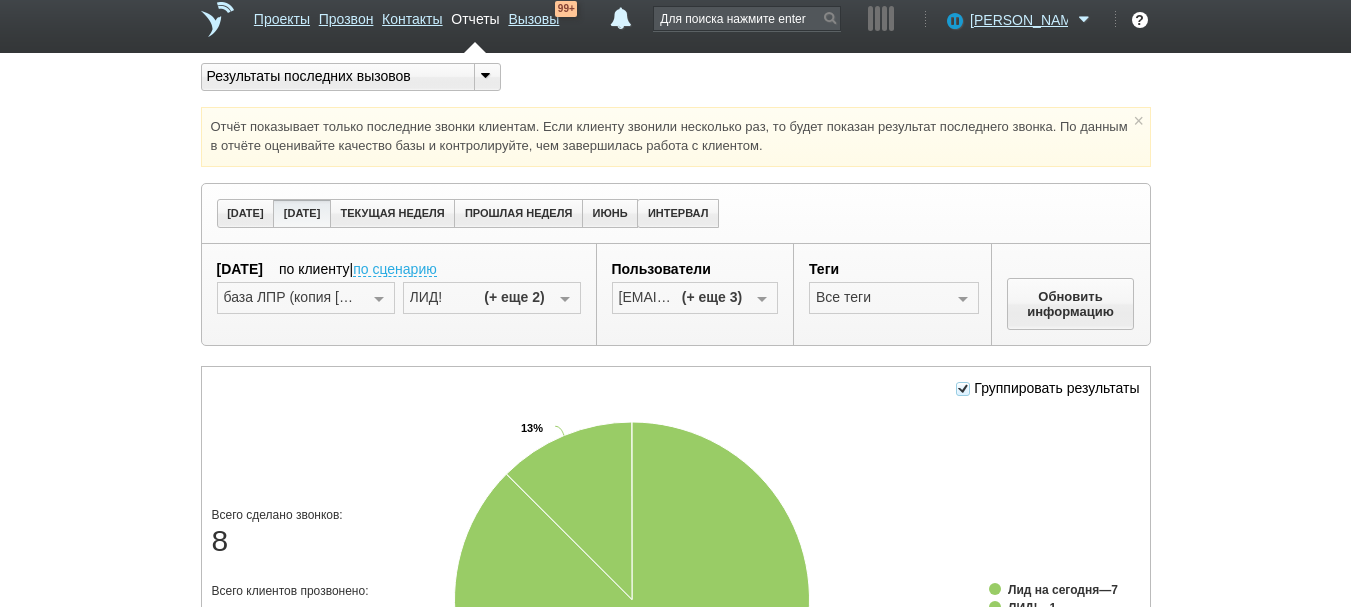 scroll, scrollTop: 0, scrollLeft: 0, axis: both 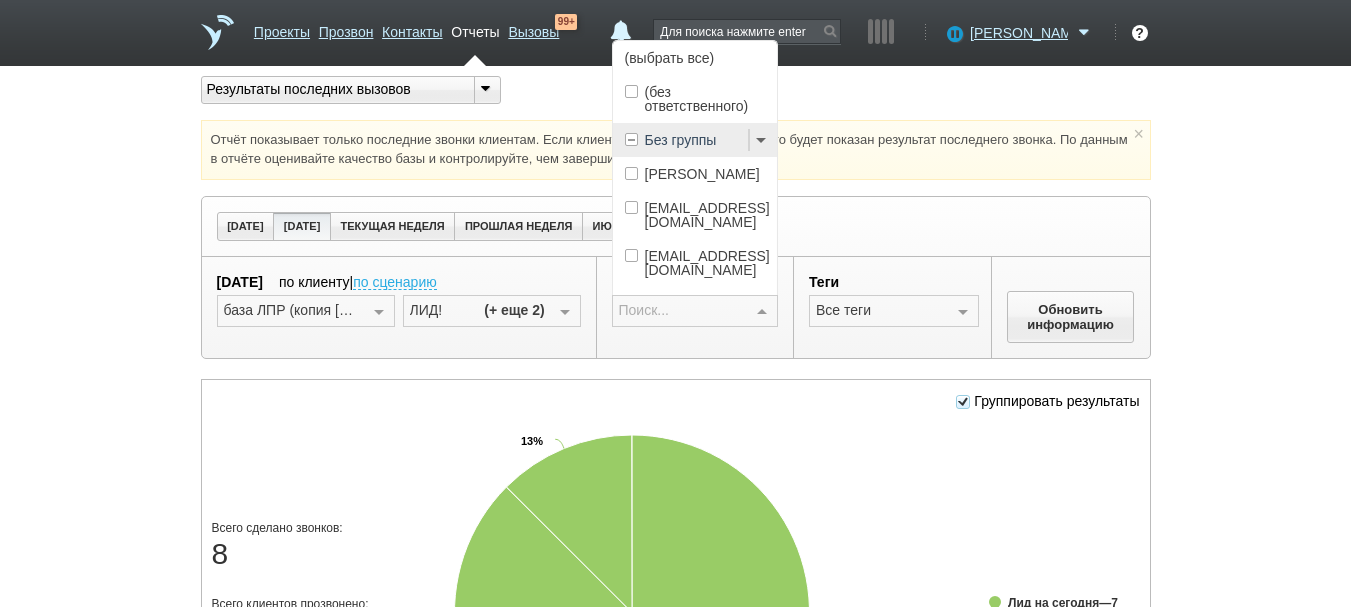 click at bounding box center (762, 312) 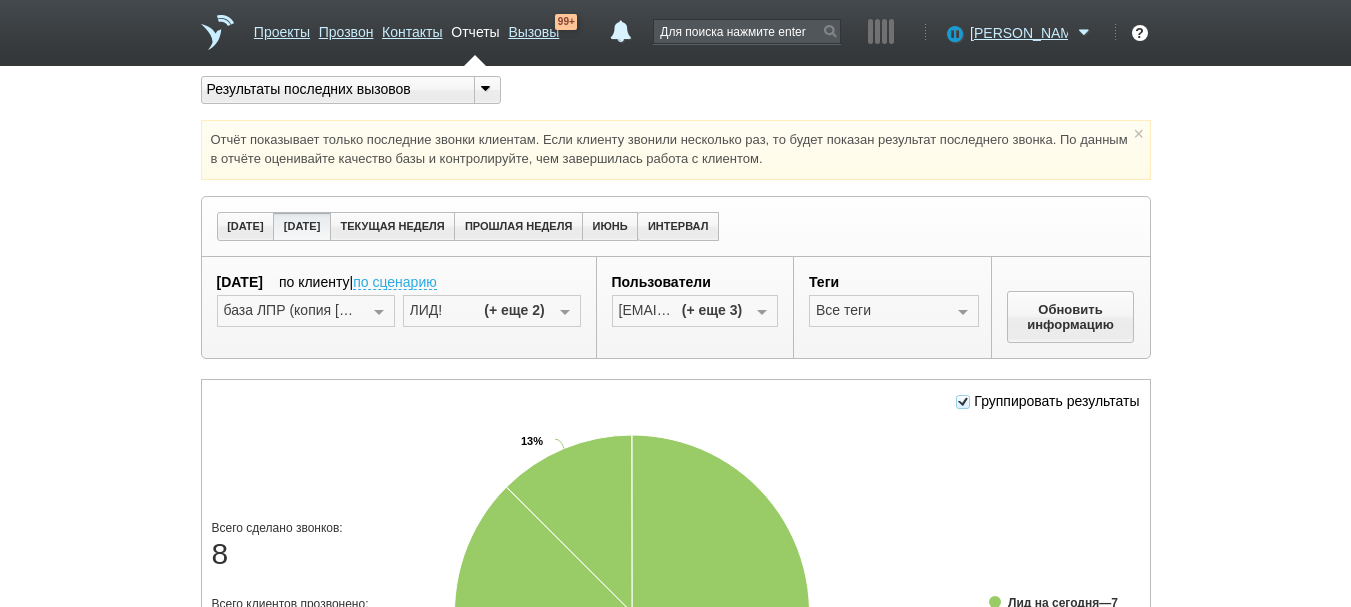 scroll, scrollTop: 0, scrollLeft: 0, axis: both 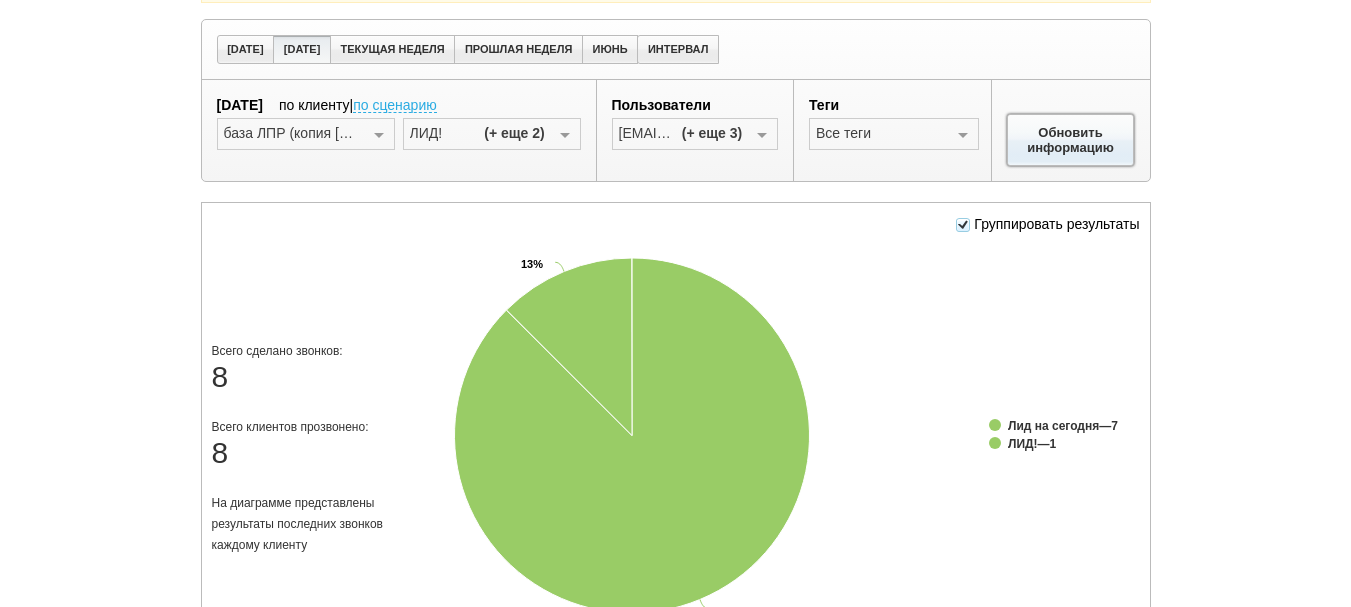 click on "Обновить информацию" at bounding box center [1071, 140] 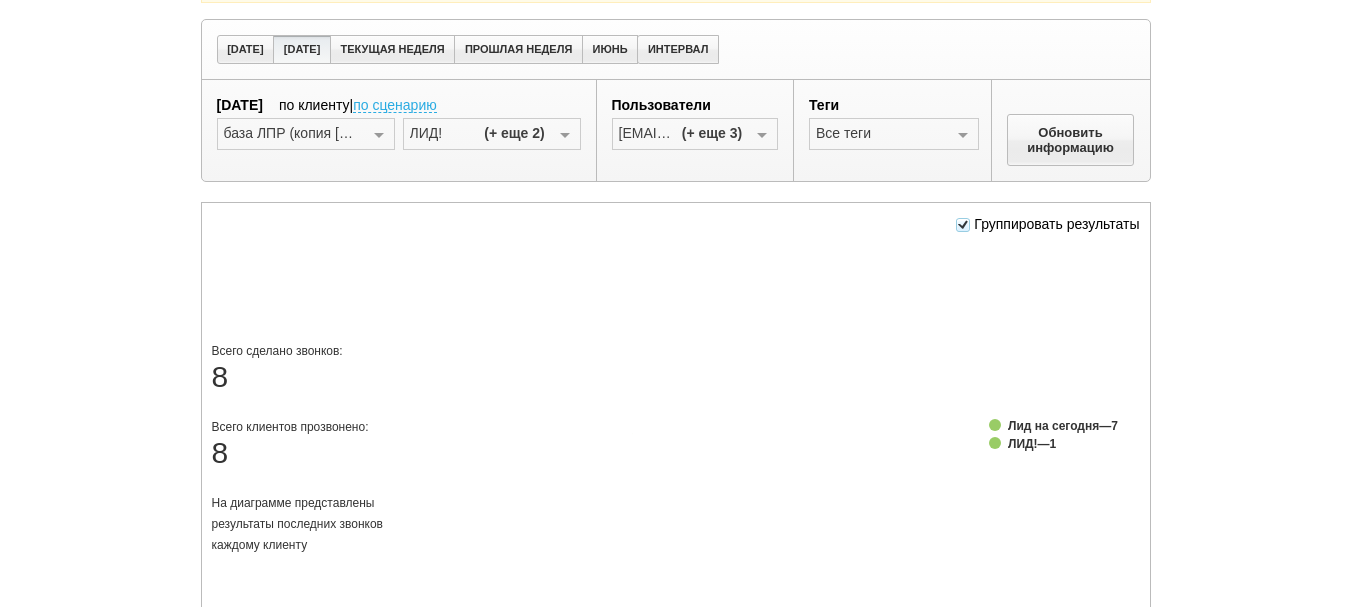 click on "[DATE] по клиенту  |  по сценарию база ЛПР (копия [DATE]) Выберите сценарий Стандартный обзвон (лидогенерация) Обзвон роботом Терра Нью ООО Бухгалтерия Маркшейдер Сконжин (Вайлдберриз) Школа Музыки Диджитал Риф Траст Солюшенз [PERSON_NAME] ИмпериПро (SEO) [PERSON_NAME] Диджитал Риф 3 Для левого проекта Statura Биаса Земельный вопрос ИКЦ "ШАР ИТ" Dev-com Типография Аркада SK-Tanos [DOMAIN_NAME]  Стеклянные перегородки Физомед Биаса Прозвон Арфа Реклама Сценарий-говносценарий [PERSON_NAME] Стократ Презентик Promo Group Автомойки Мета Sugreff Tea 3 D фотостудия Идея Софт Юви STIK 7t" at bounding box center [399, 131] 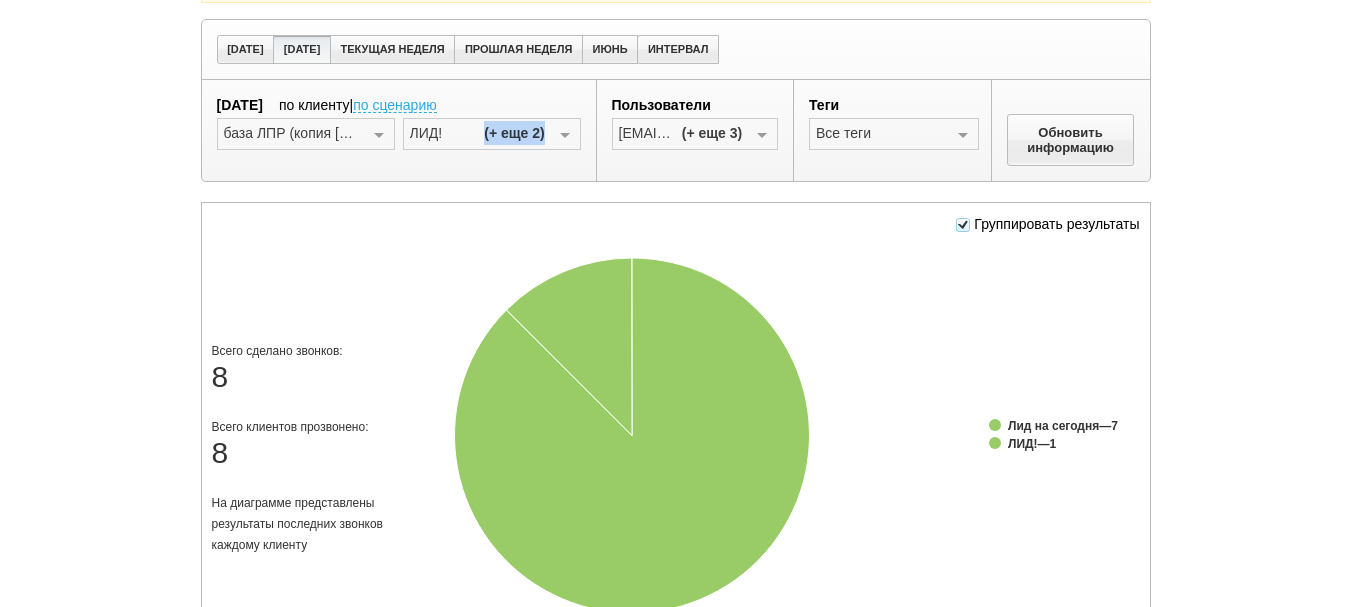 click on "ЛИД! (+ еще 2) Выберите результат  (выбрать все) (без результата) Успешные Недозвон Промежуточные база ЛПР (копия [DATE]) ЛИД! неверная база (физ лицо) Лид на [DATE] Отказ  перспективный лид УДАЛИТЬ ИЗ БАЗЫ Отправить КП Перезвонить Автоответчик Потерян (системный) Обнаружен автоответчик (системный) Занято (системный) Соединен (системный) Сообщение не проиграно (системный) Нет ответа (системный) Несуществующий номер Оператор не принял вызов (системный) Отклонен оператором (системный) Отклонен (системный) Оператор занят (системный) Системная ошибка (системный)" at bounding box center [492, 142] 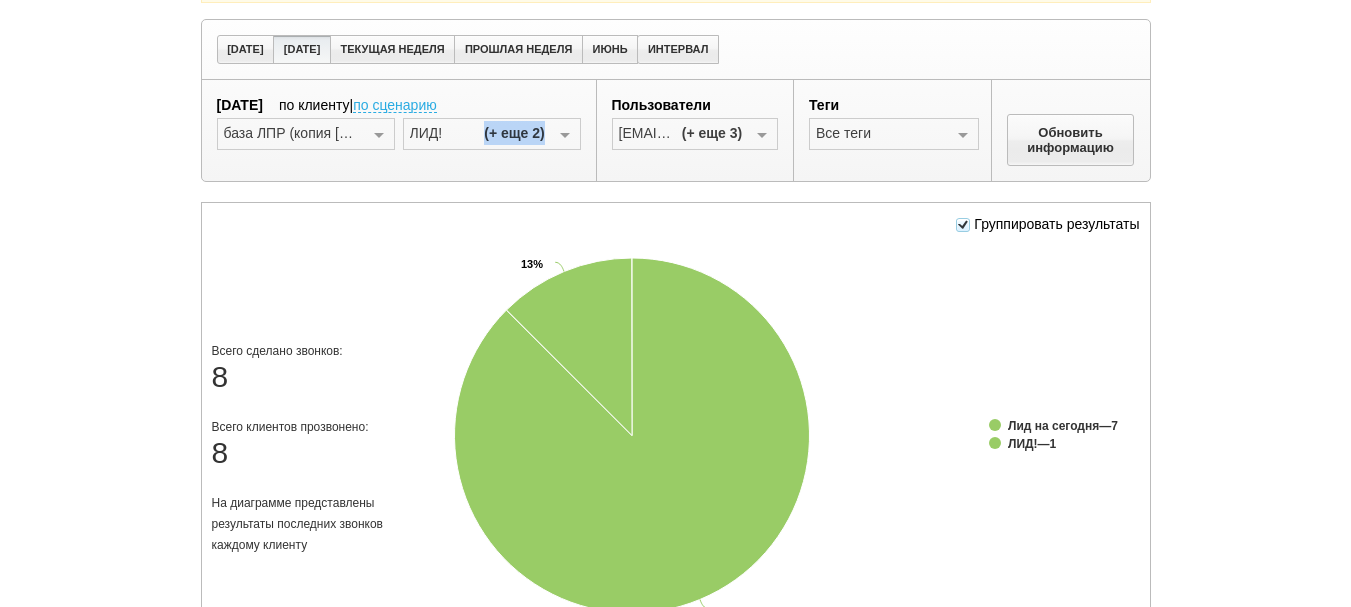 click at bounding box center [565, 135] 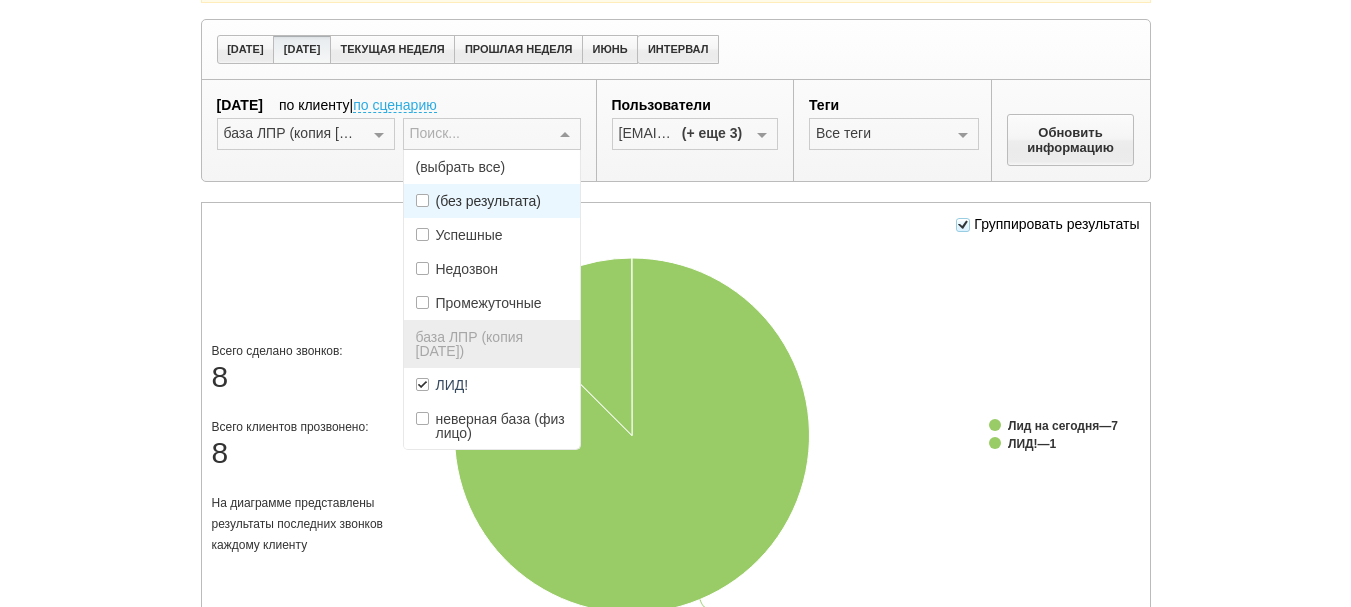 click on "(выбрать все)" at bounding box center [492, 167] 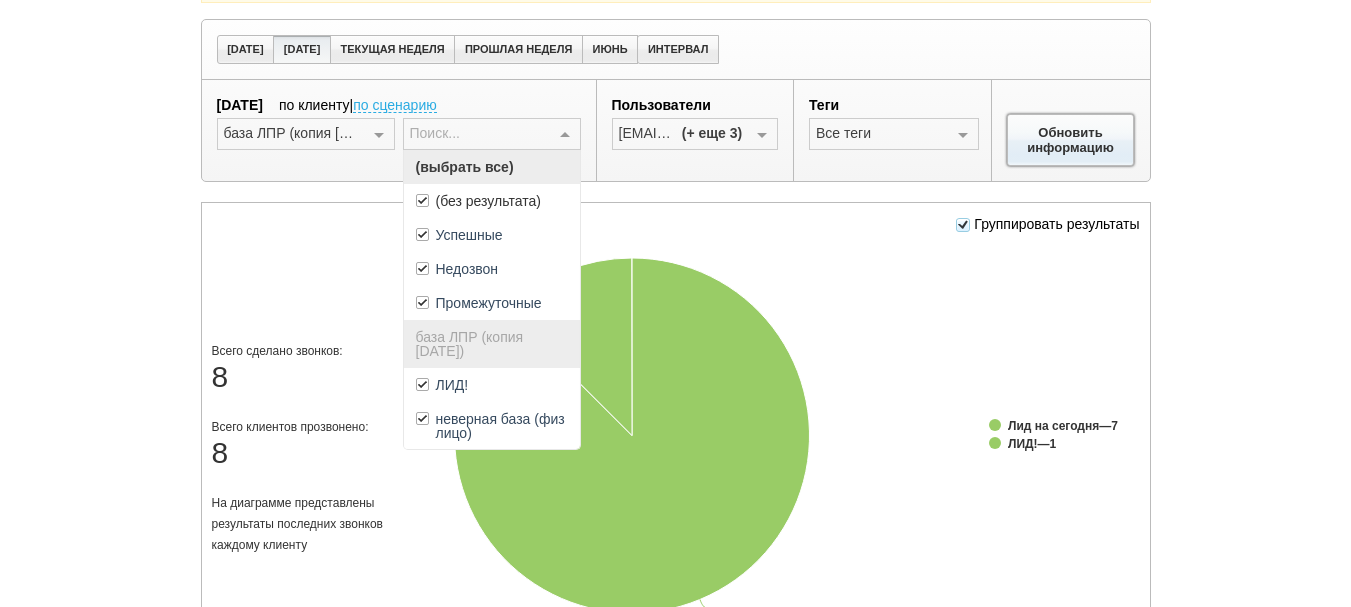 click on "Обновить информацию" at bounding box center (1071, 140) 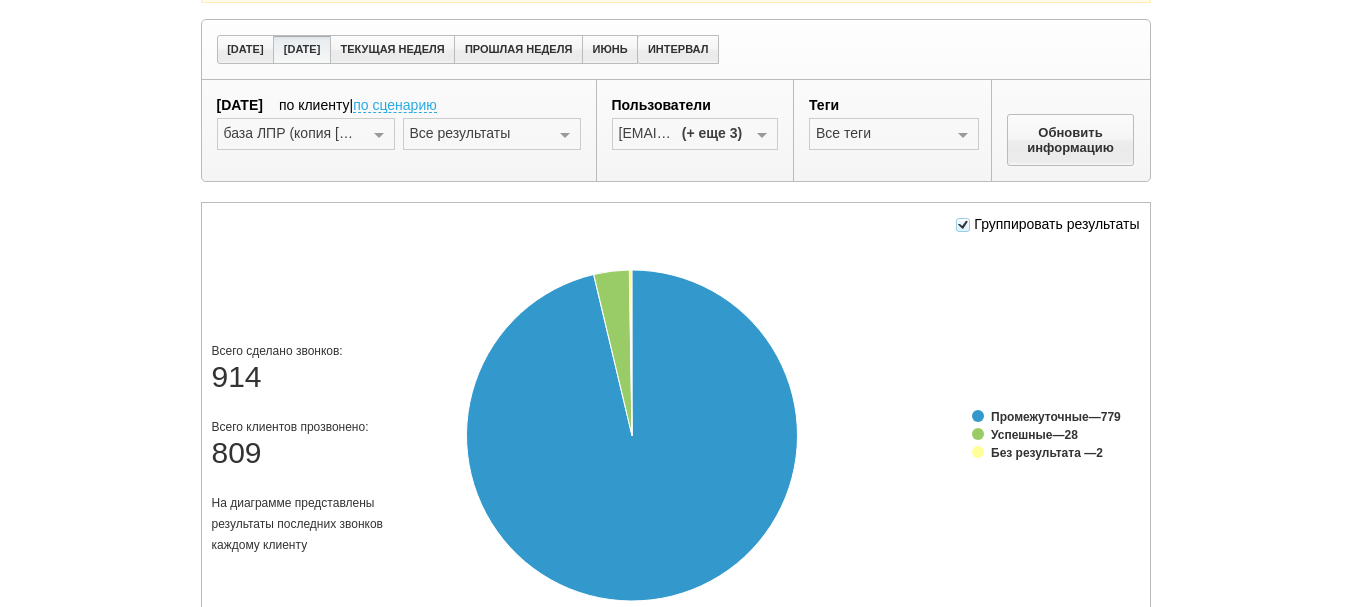 scroll, scrollTop: 677, scrollLeft: 0, axis: vertical 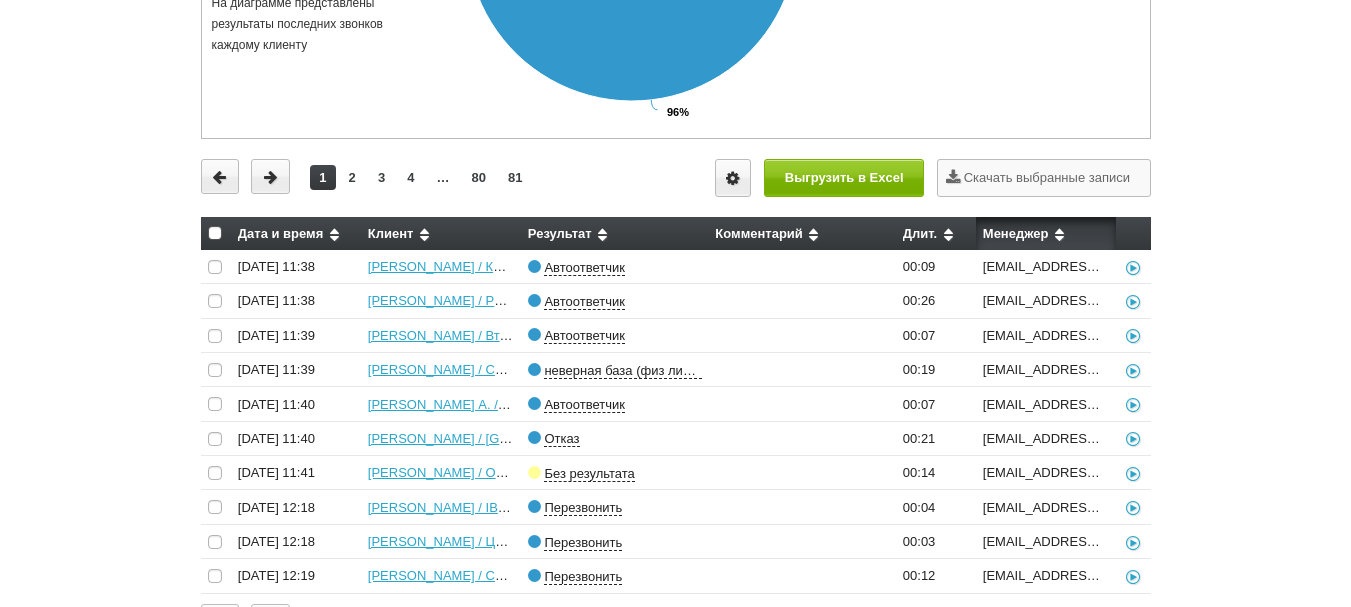 click at bounding box center [334, 233] 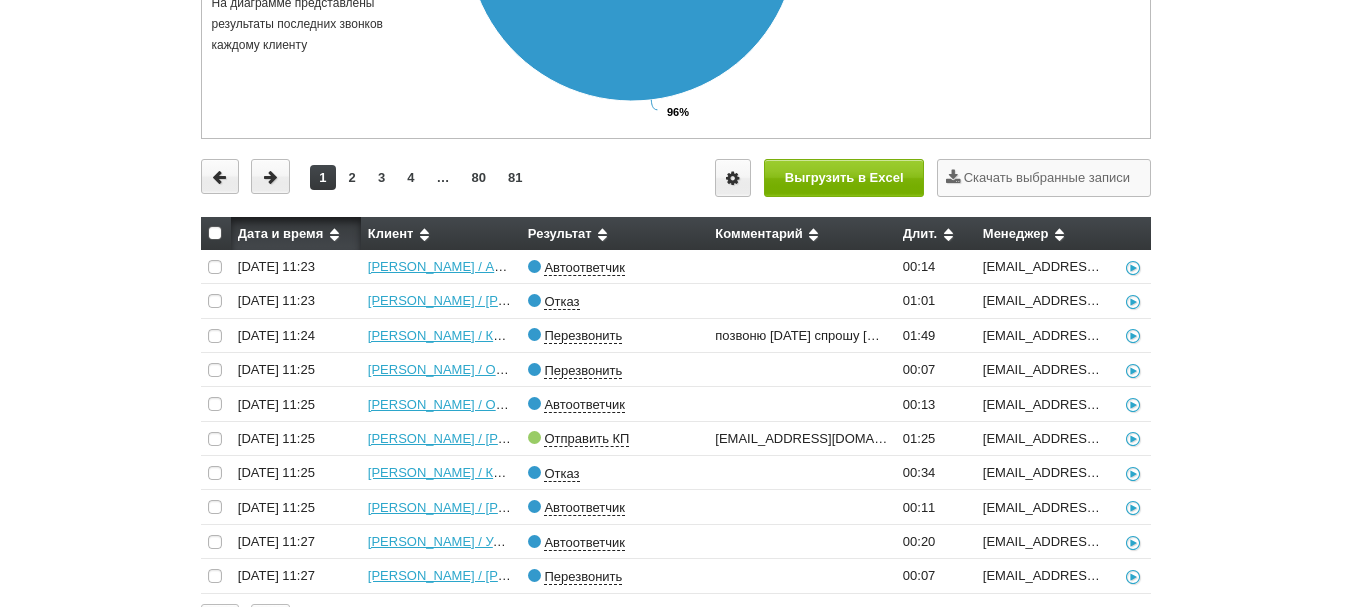 click at bounding box center (334, 233) 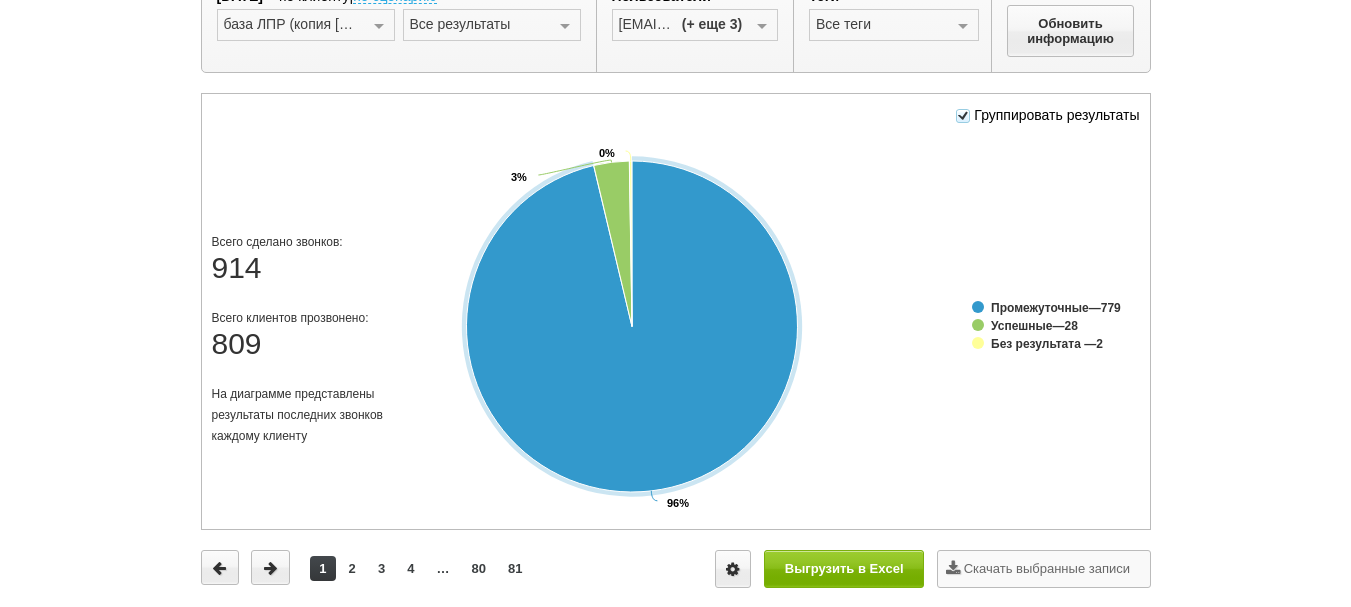scroll, scrollTop: 100, scrollLeft: 0, axis: vertical 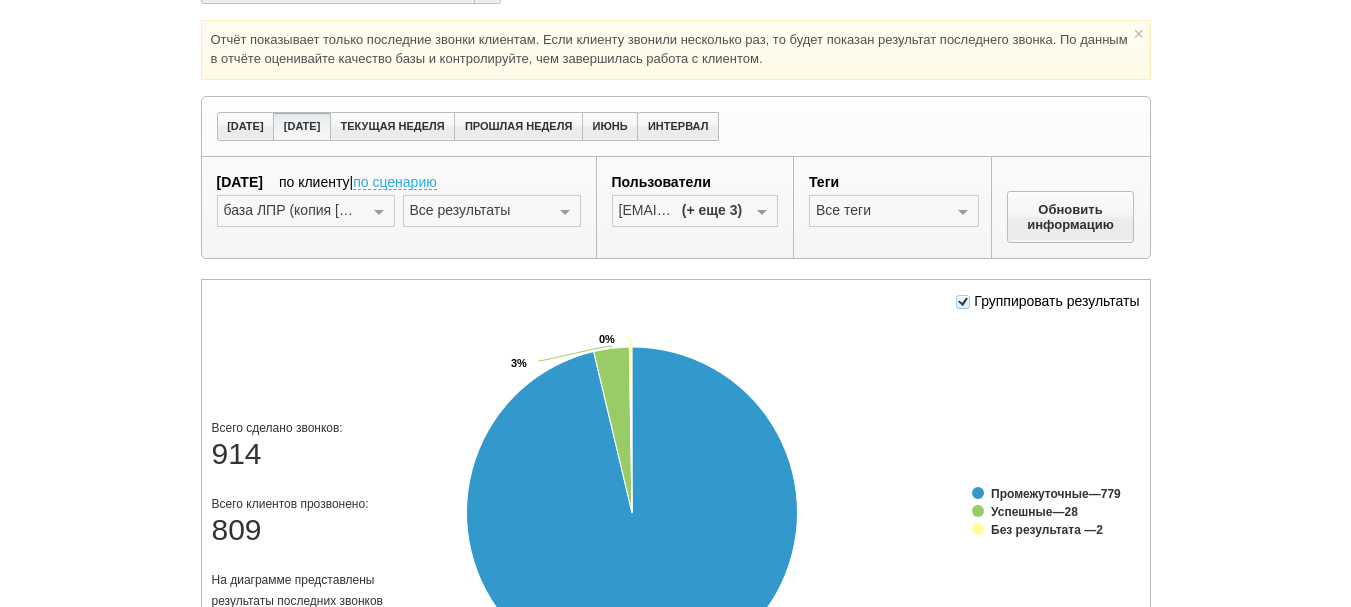 click at bounding box center (963, 302) 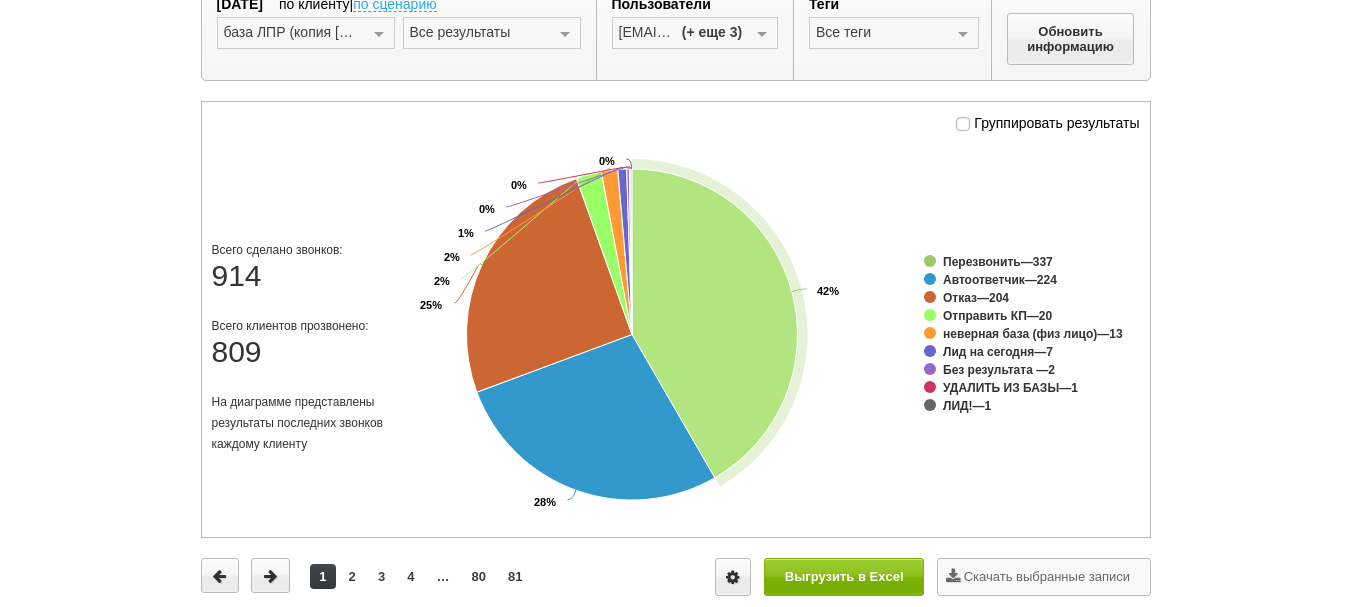 scroll, scrollTop: 300, scrollLeft: 0, axis: vertical 